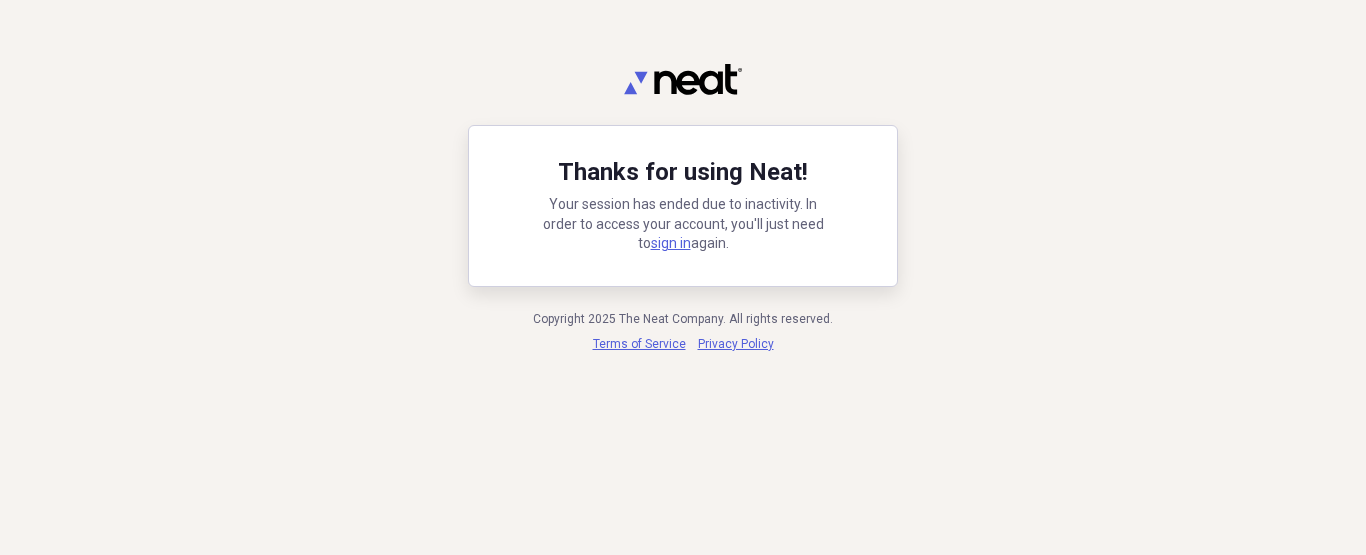 scroll, scrollTop: 0, scrollLeft: 0, axis: both 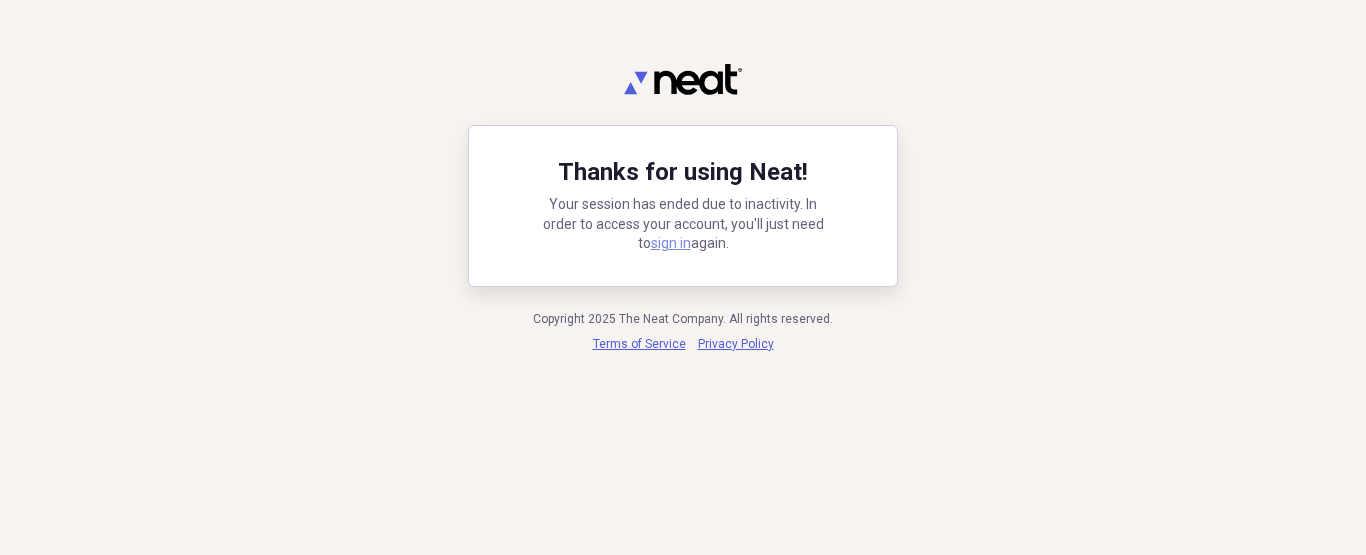 click on "sign in" at bounding box center [671, 243] 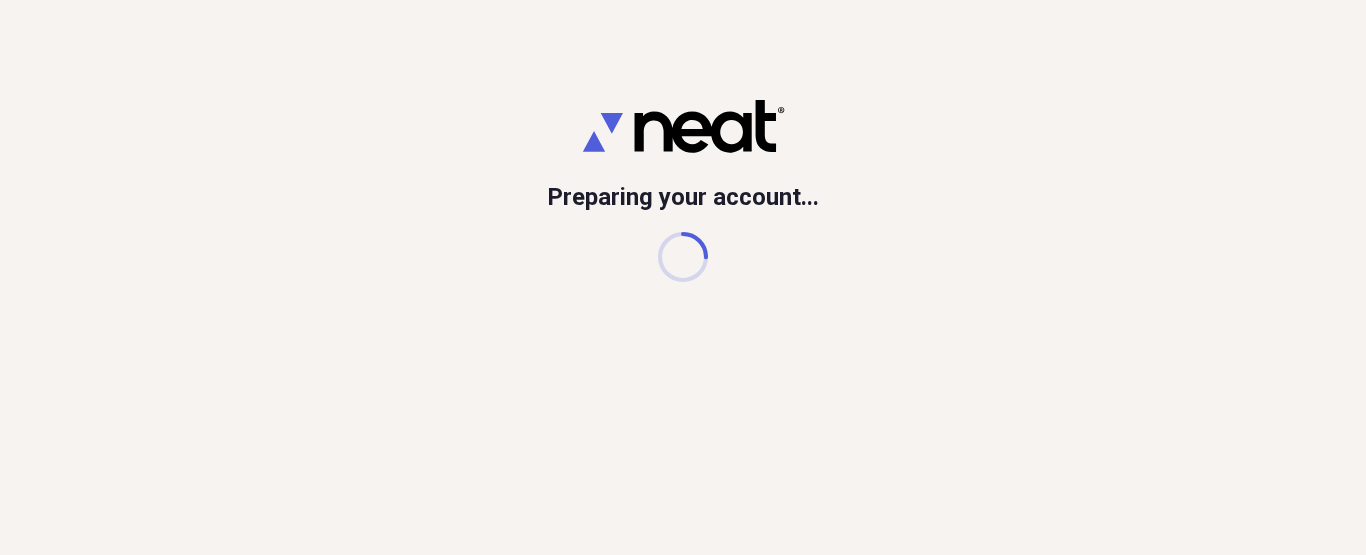 scroll, scrollTop: 0, scrollLeft: 0, axis: both 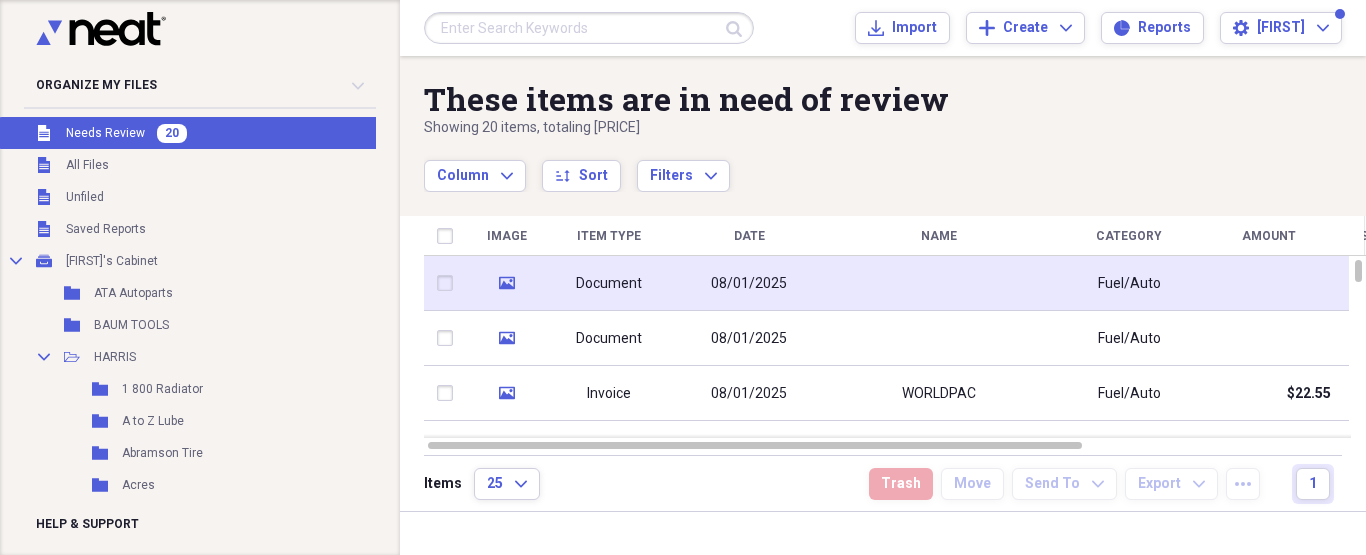 click at bounding box center [939, 283] 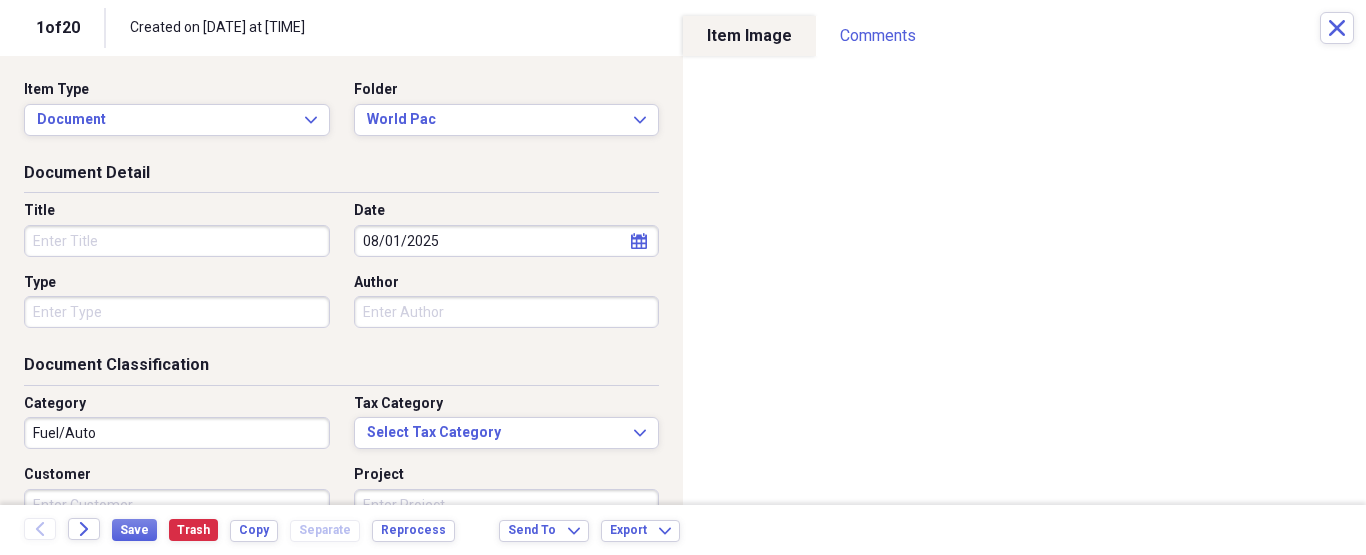 click on "Title" at bounding box center [177, 241] 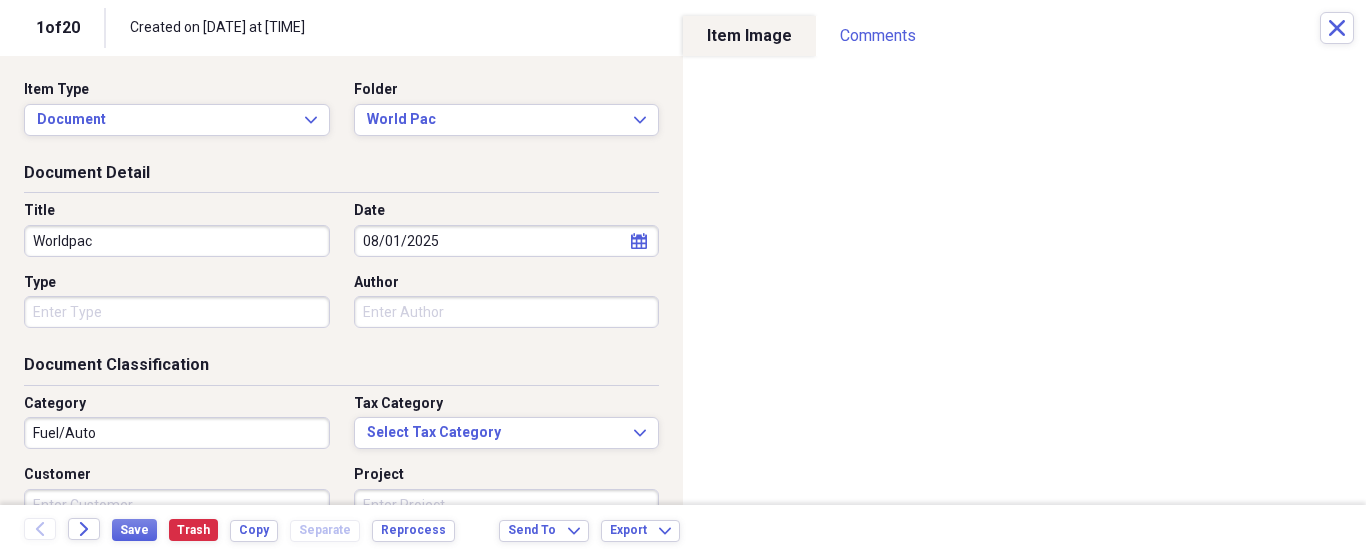 type on "Worldpac" 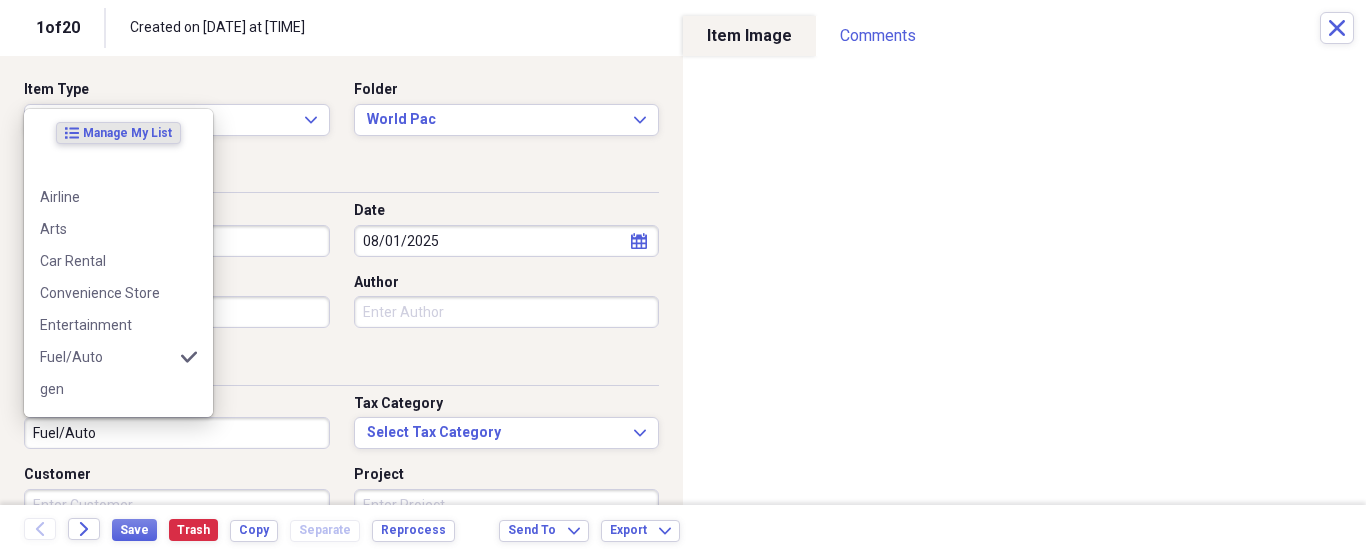 click on "Fuel/Auto" at bounding box center (177, 433) 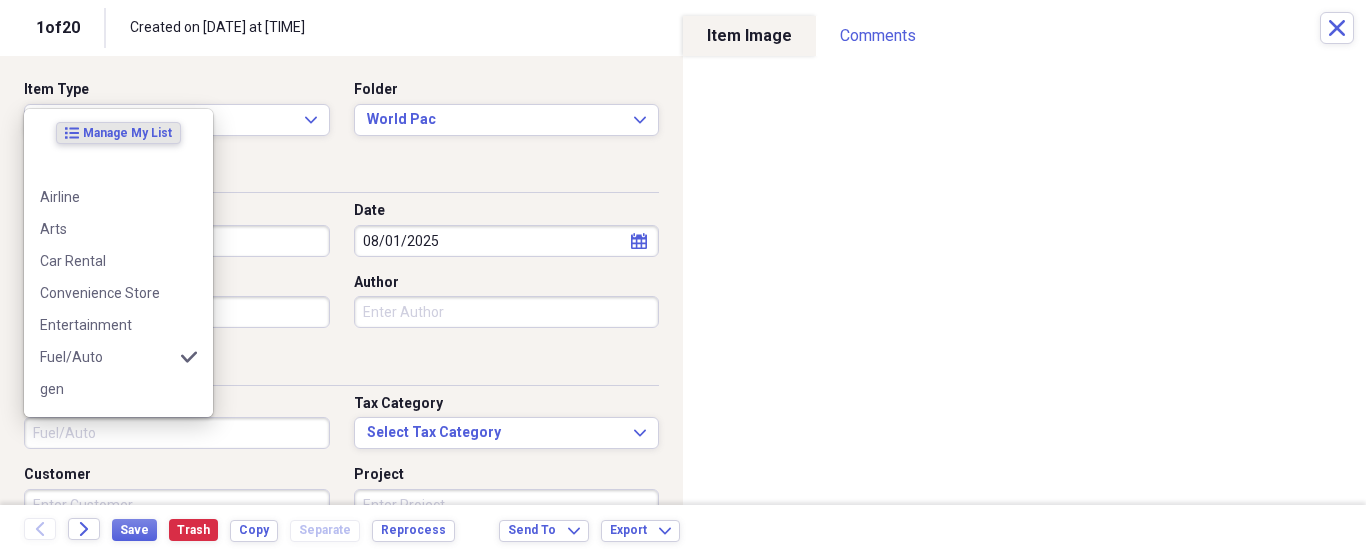 type 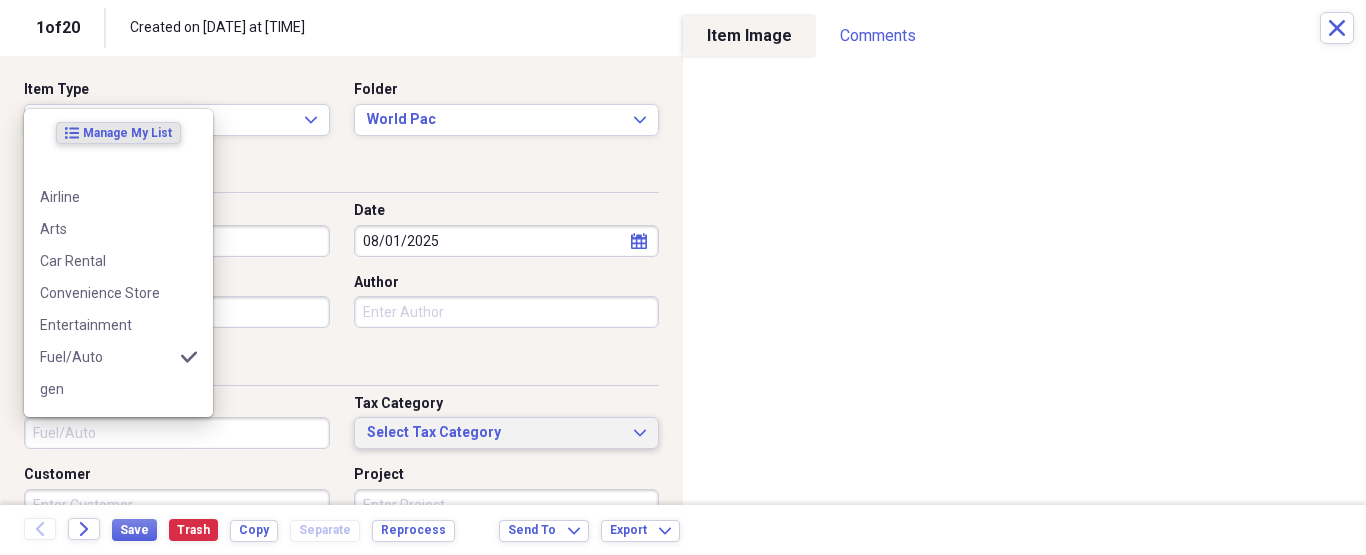 type 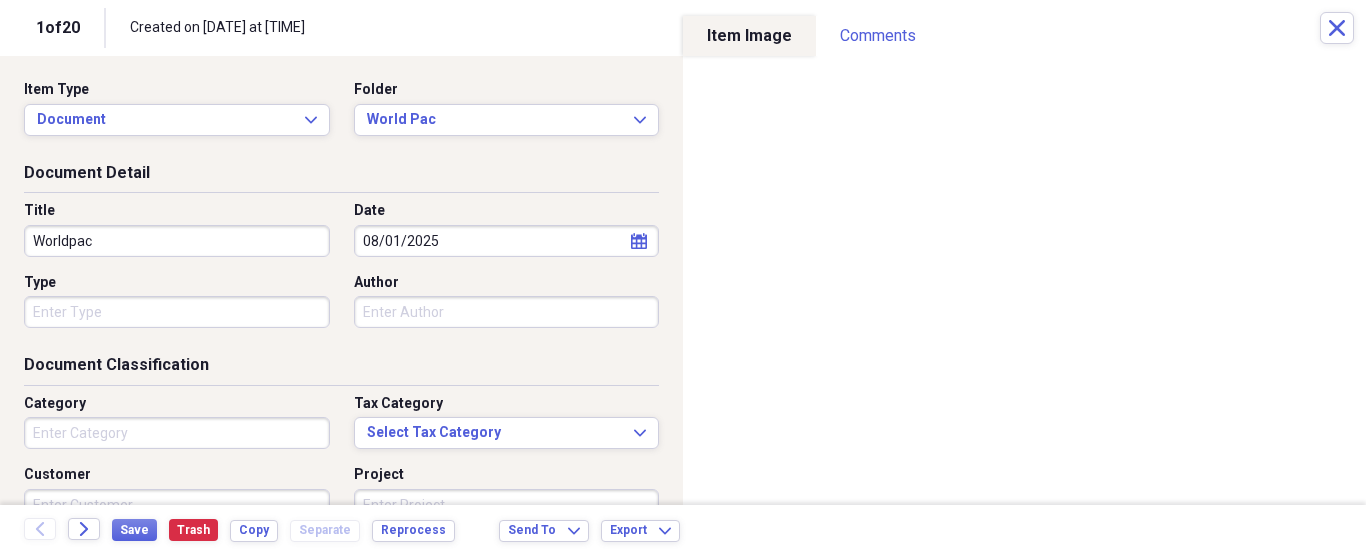 click on "Document Classification" at bounding box center [341, 369] 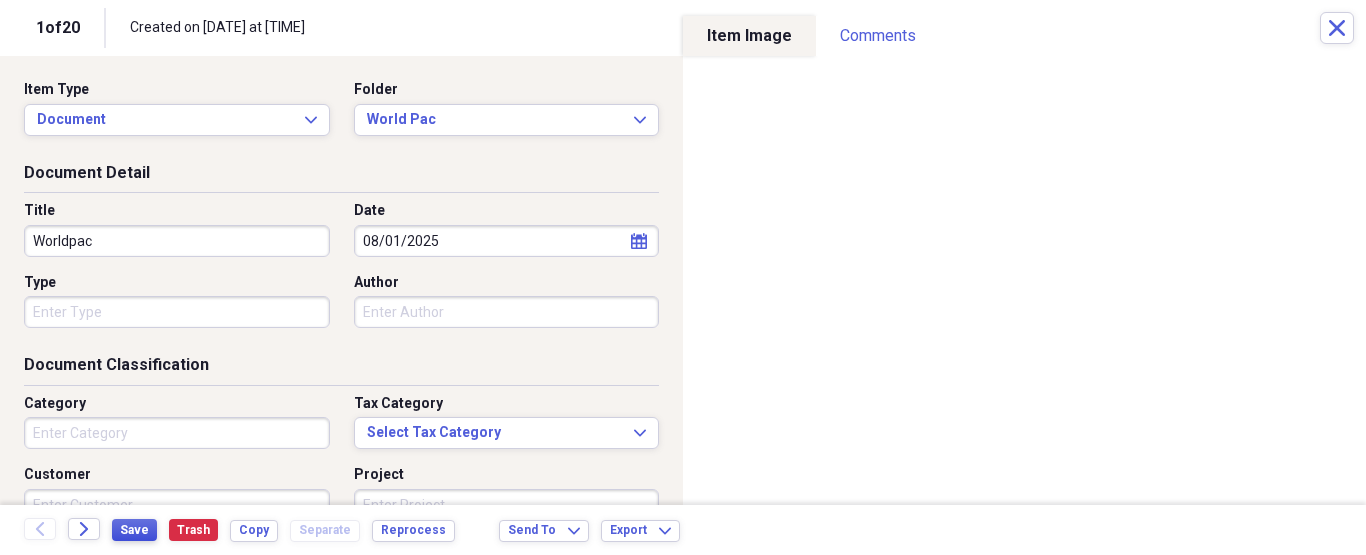 click on "Save" at bounding box center [134, 530] 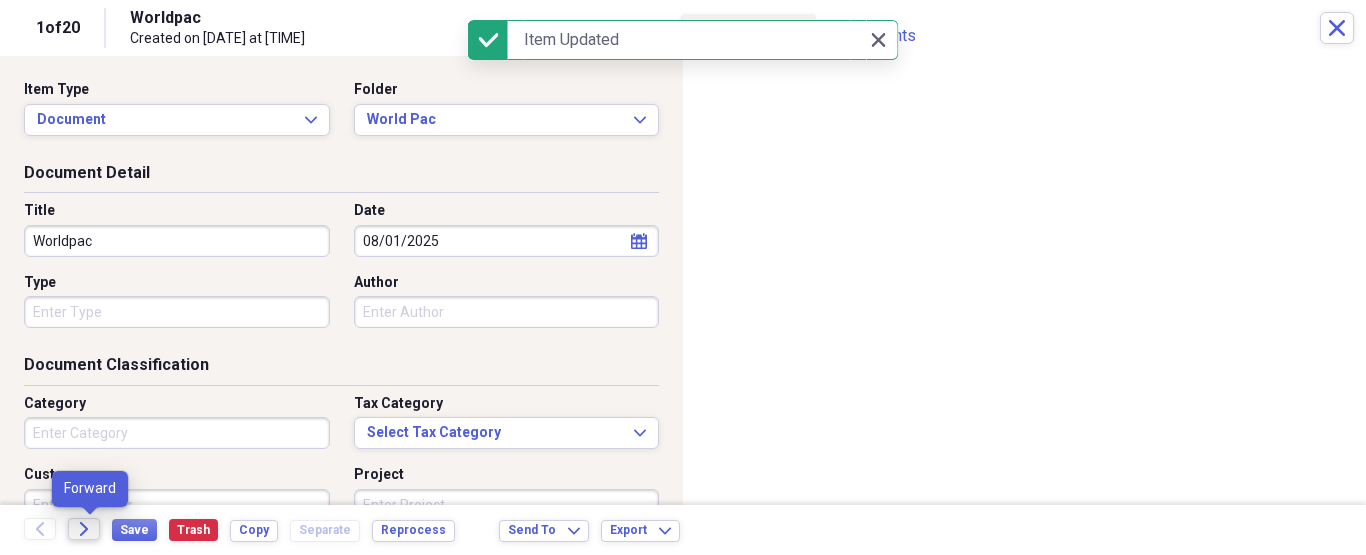 click on "Forward" 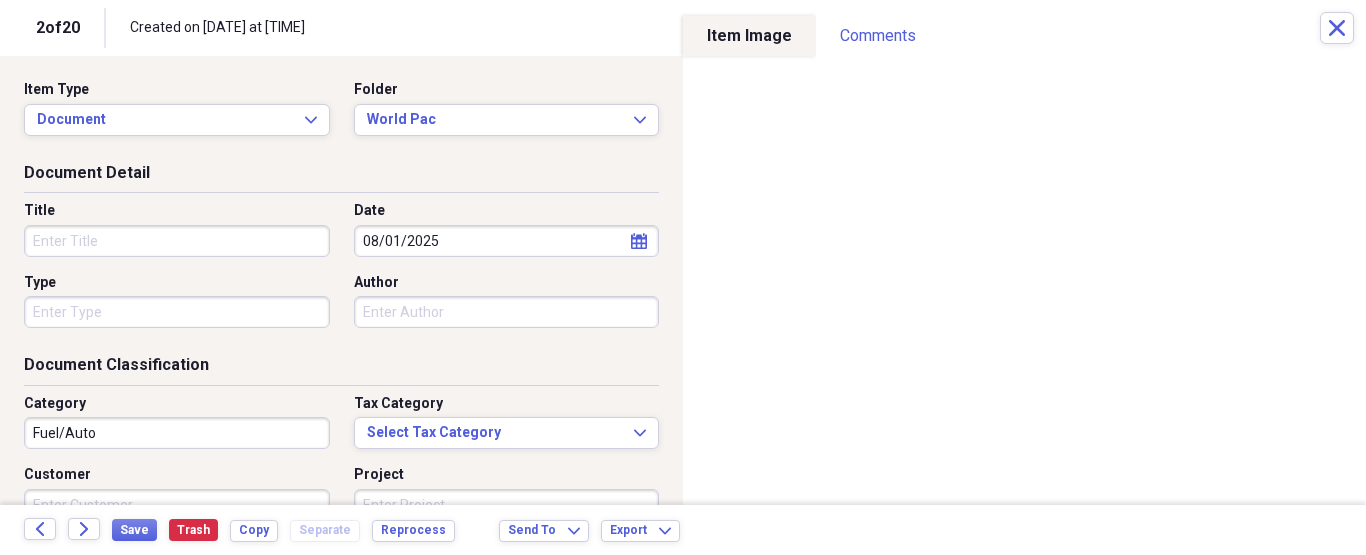 click on "Title" at bounding box center (177, 241) 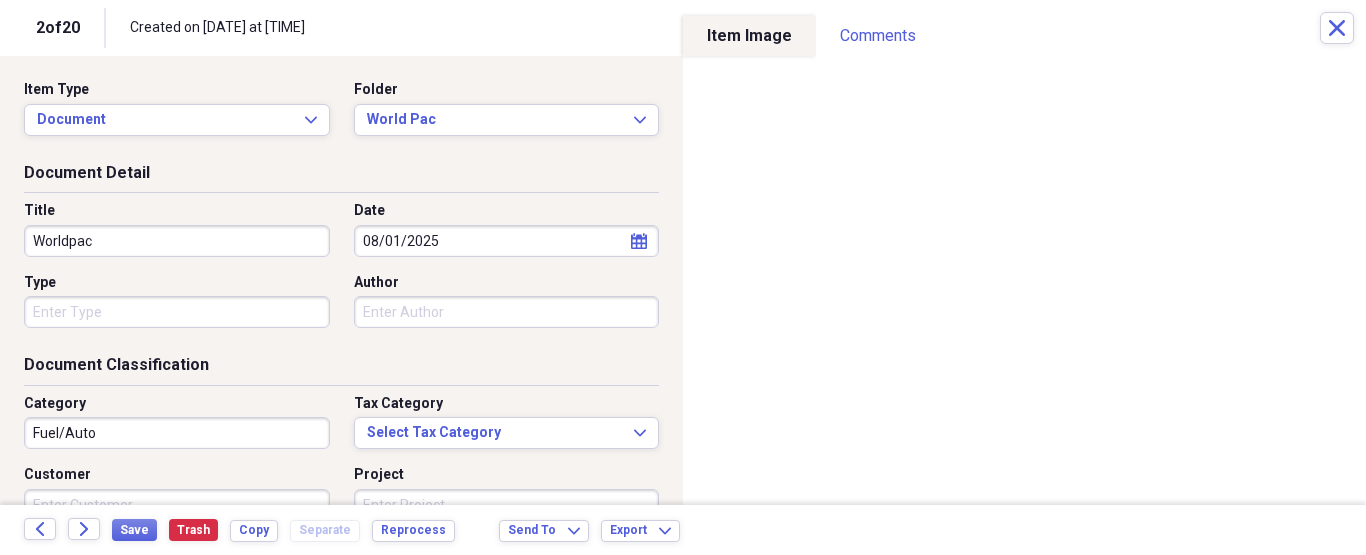 type on "Worldpac" 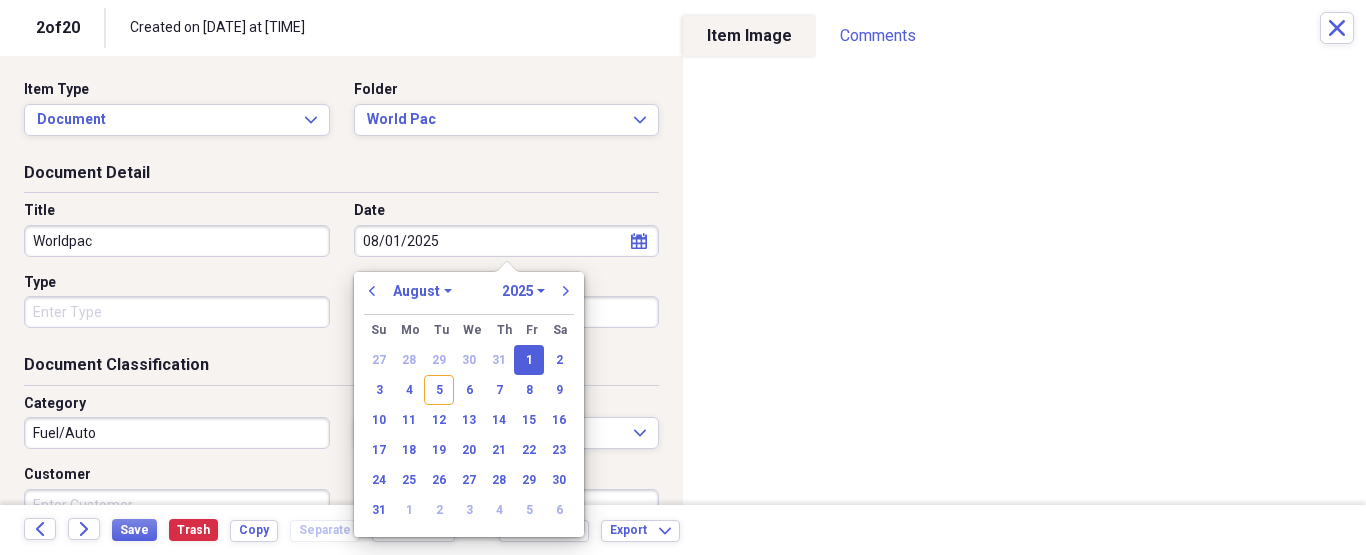 type 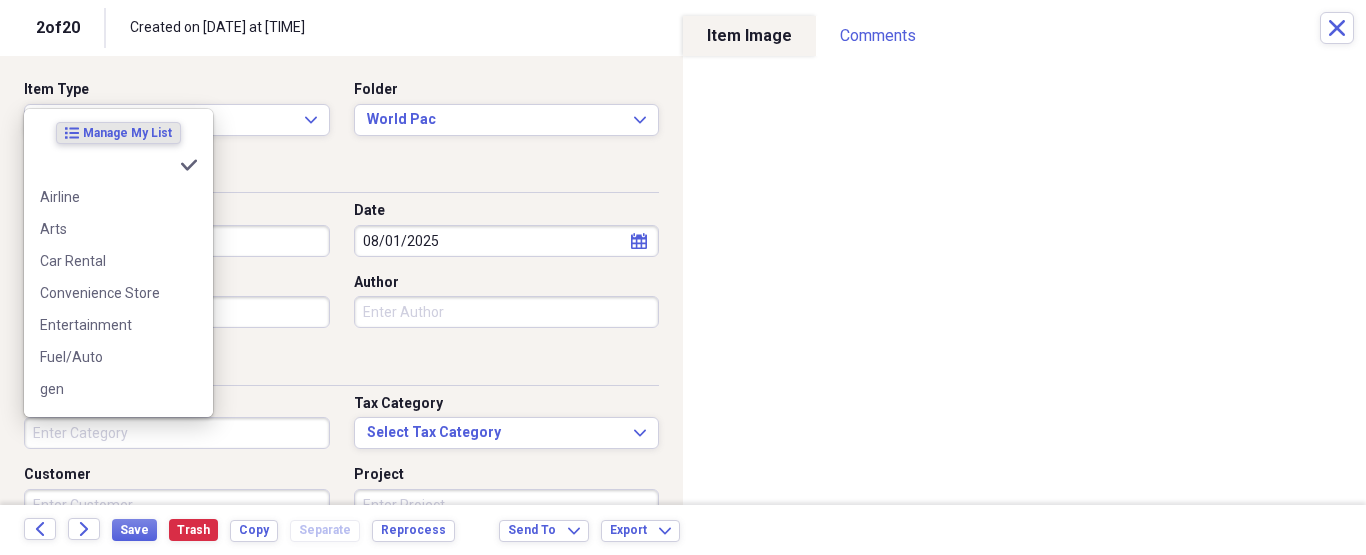 type 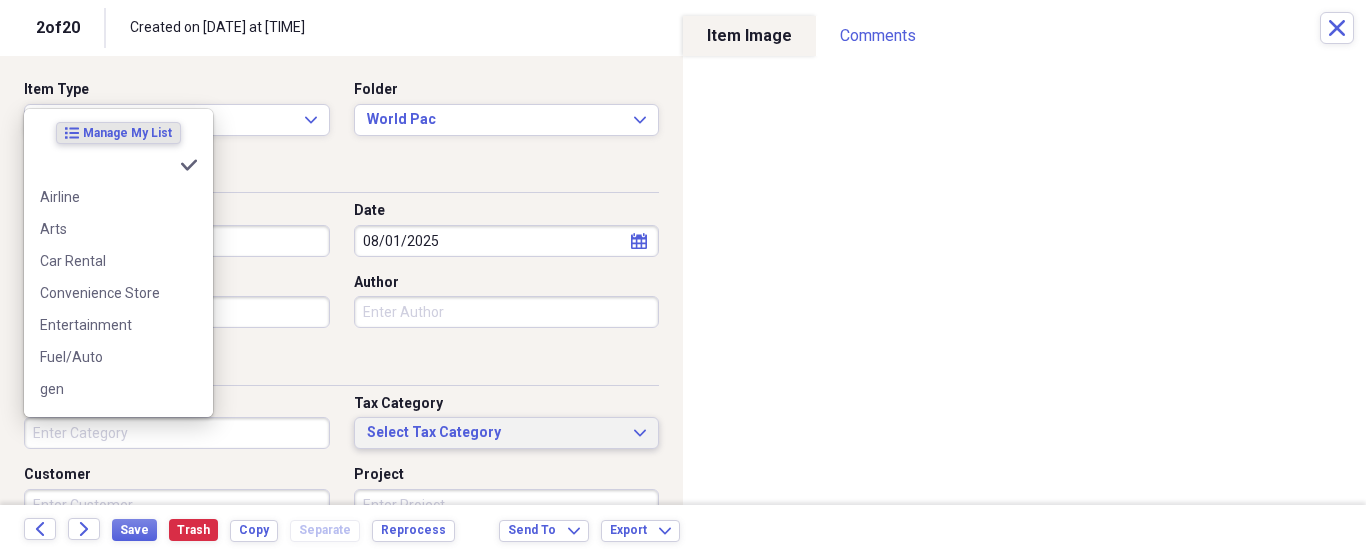 type 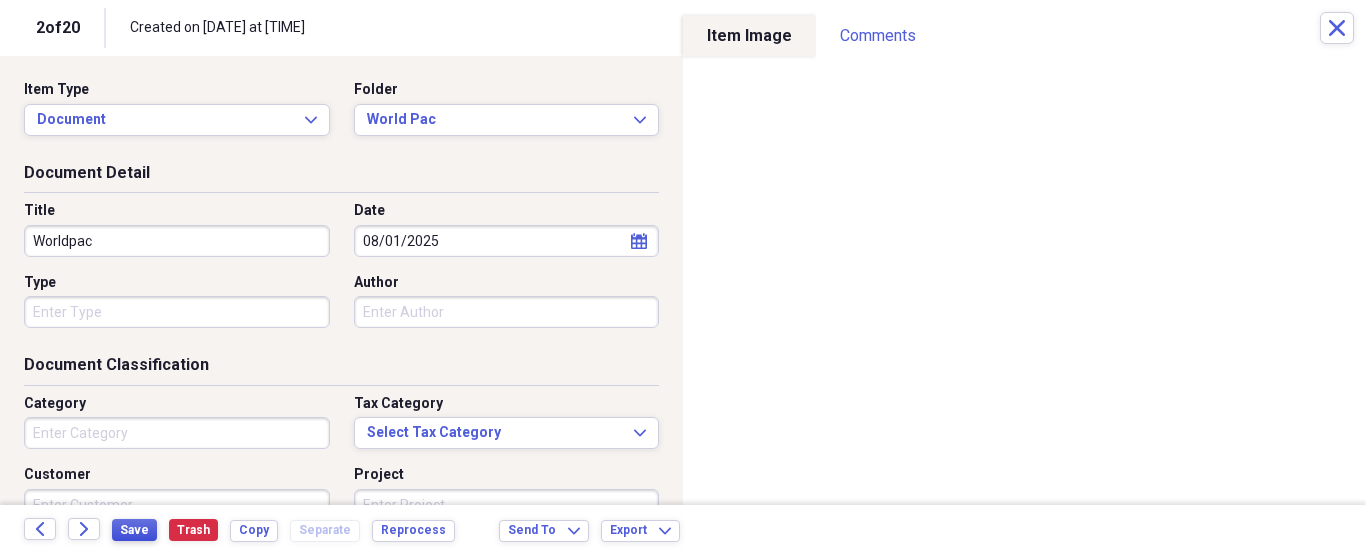 click on "Save" at bounding box center [134, 530] 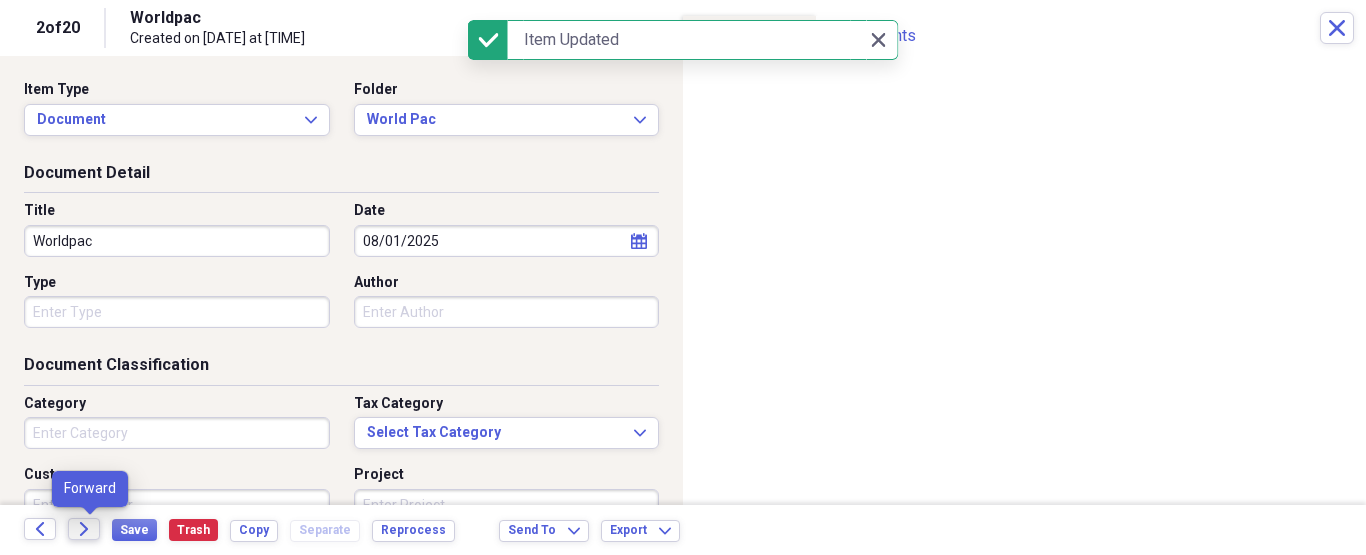 click 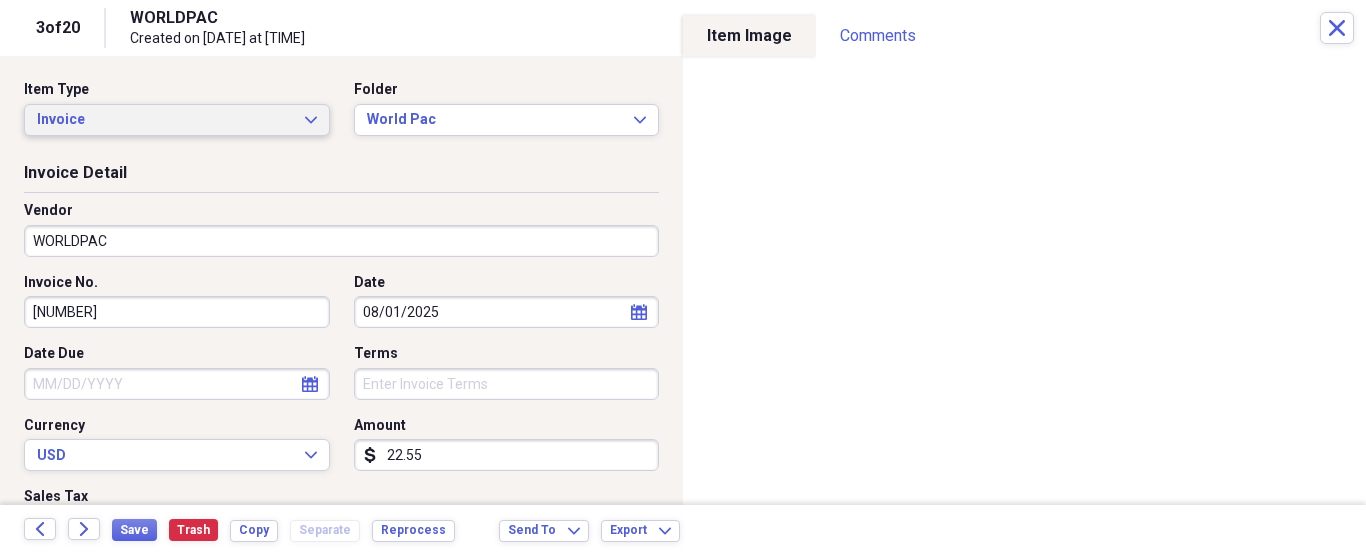 click on "Invoice Expand" at bounding box center [177, 120] 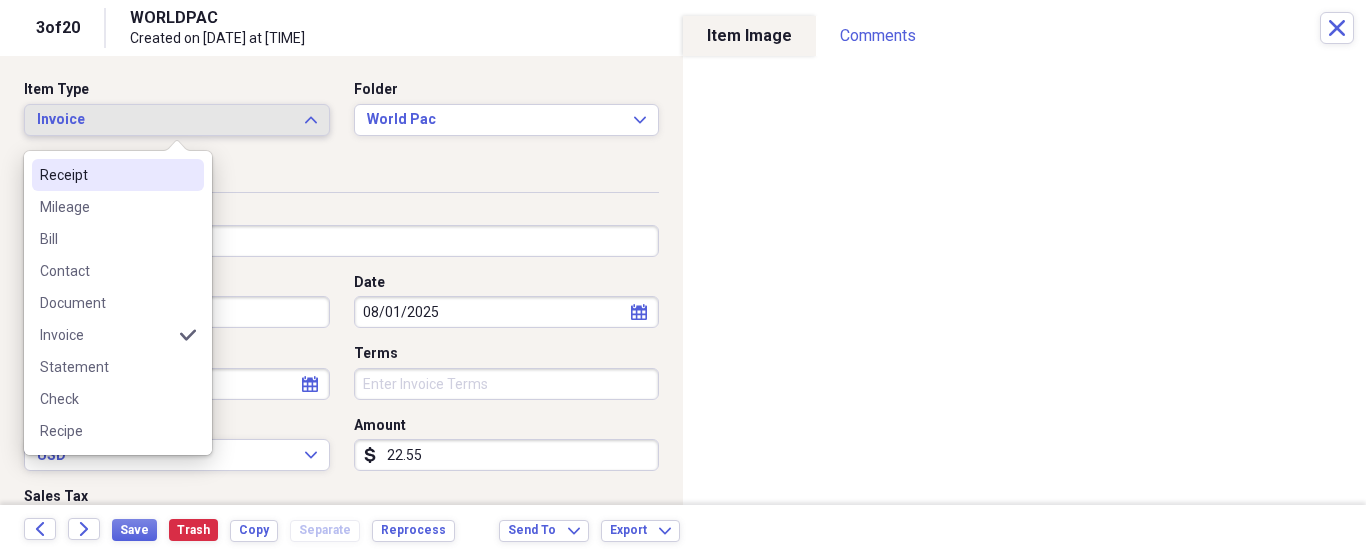 click on "Receipt" at bounding box center (118, 175) 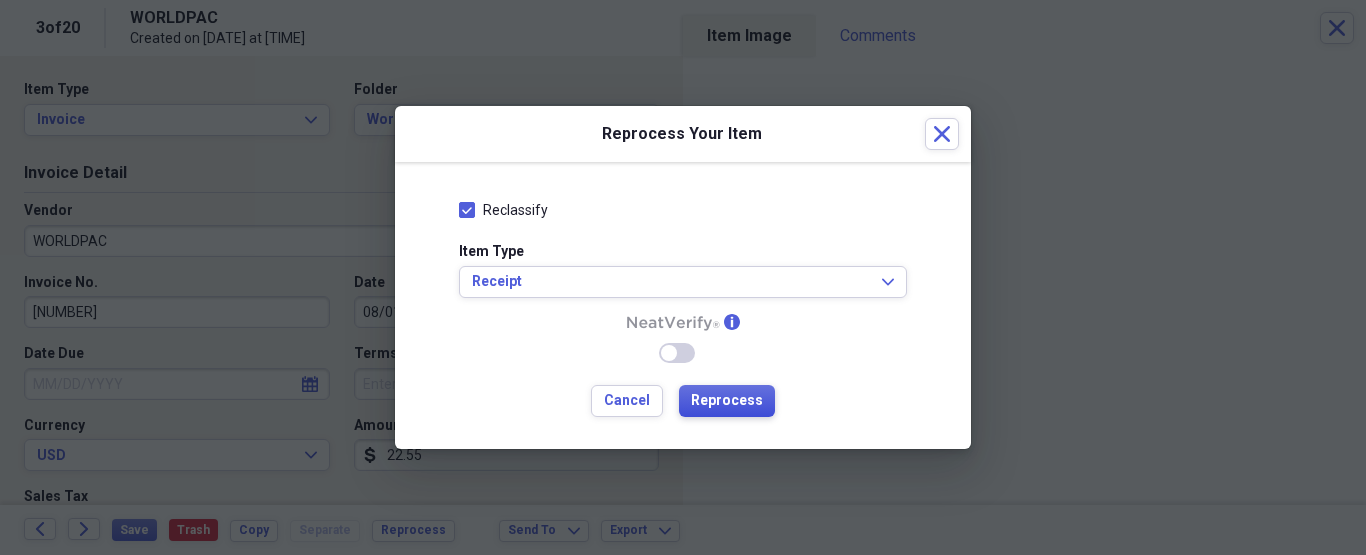 click on "Reprocess" at bounding box center (727, 401) 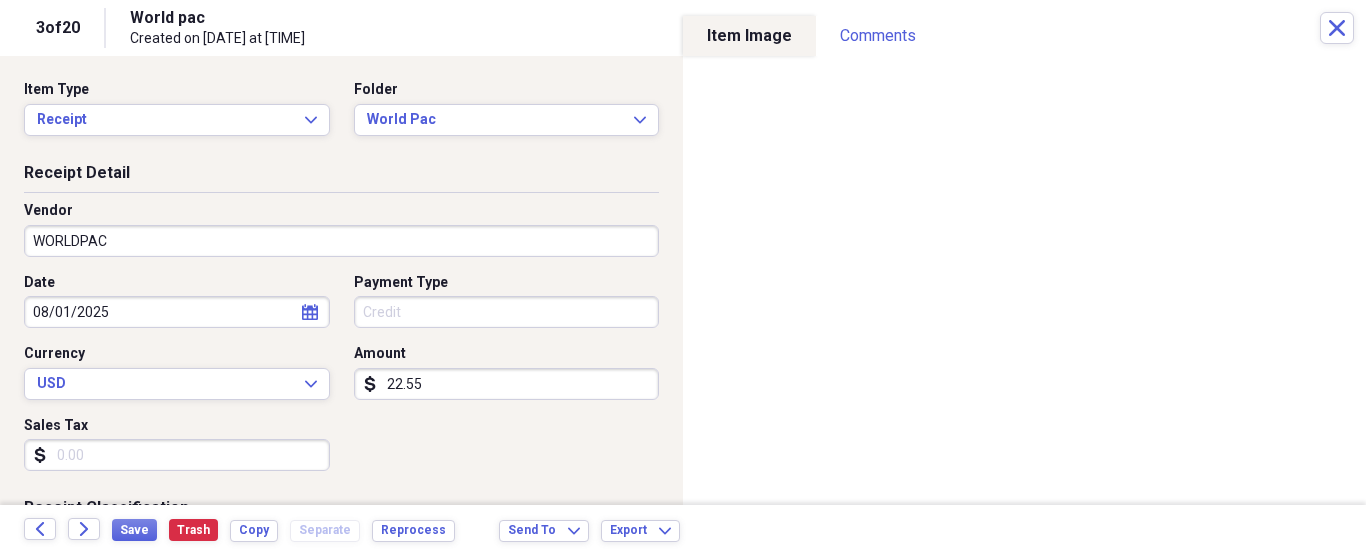 type on "World pac" 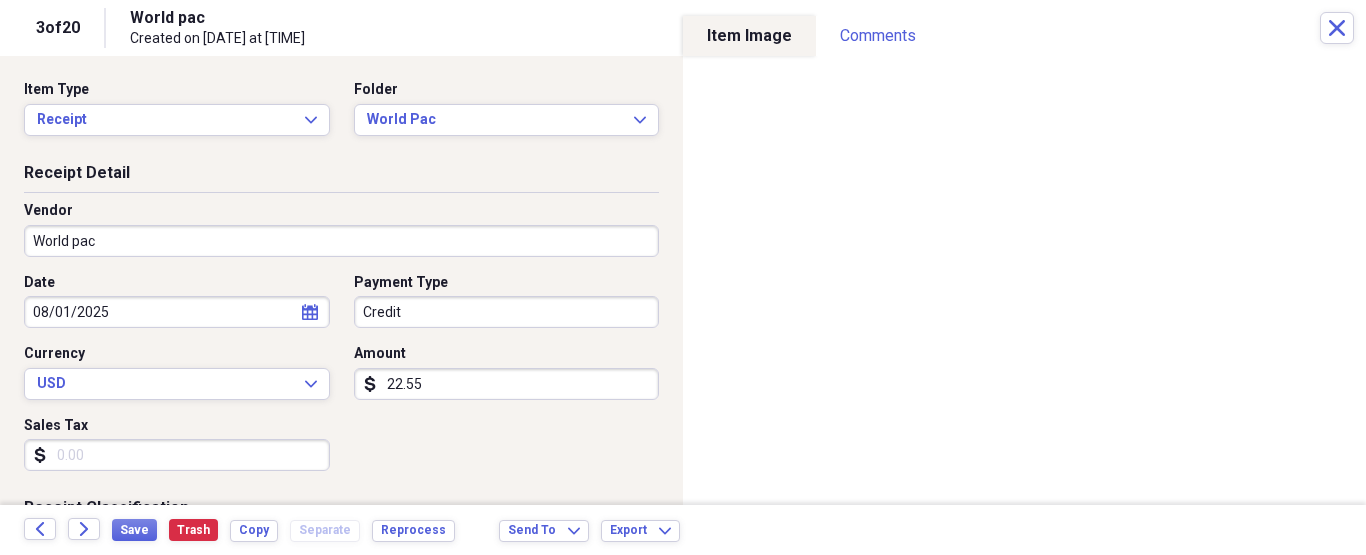 click on "World pac" at bounding box center (341, 241) 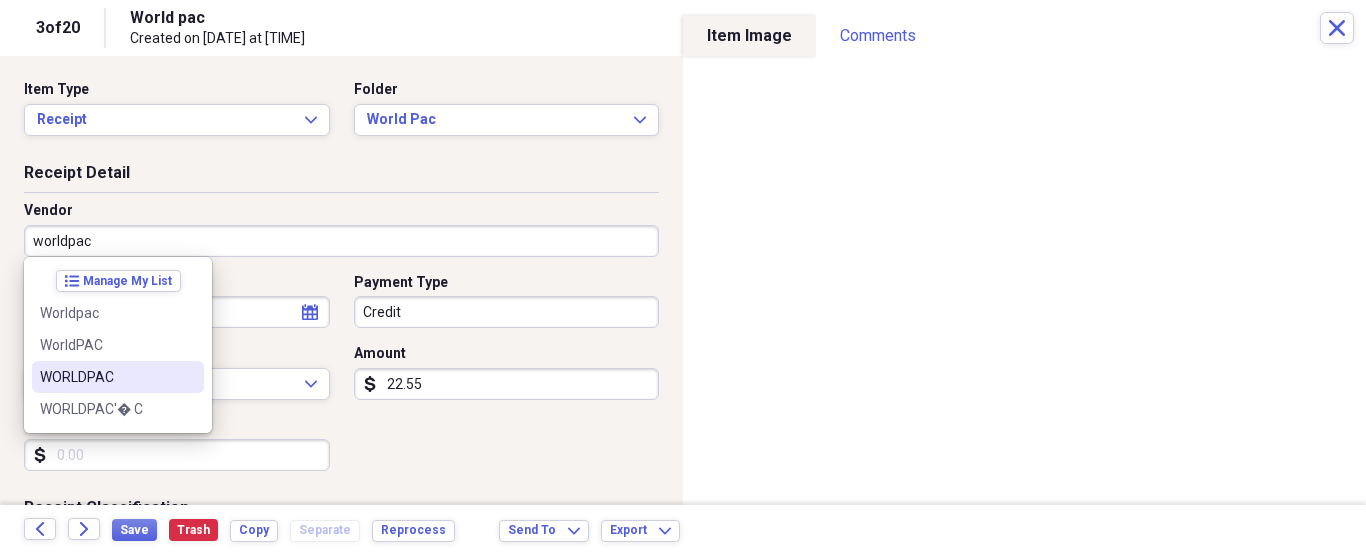 click on "WORLDPAC" at bounding box center (106, 377) 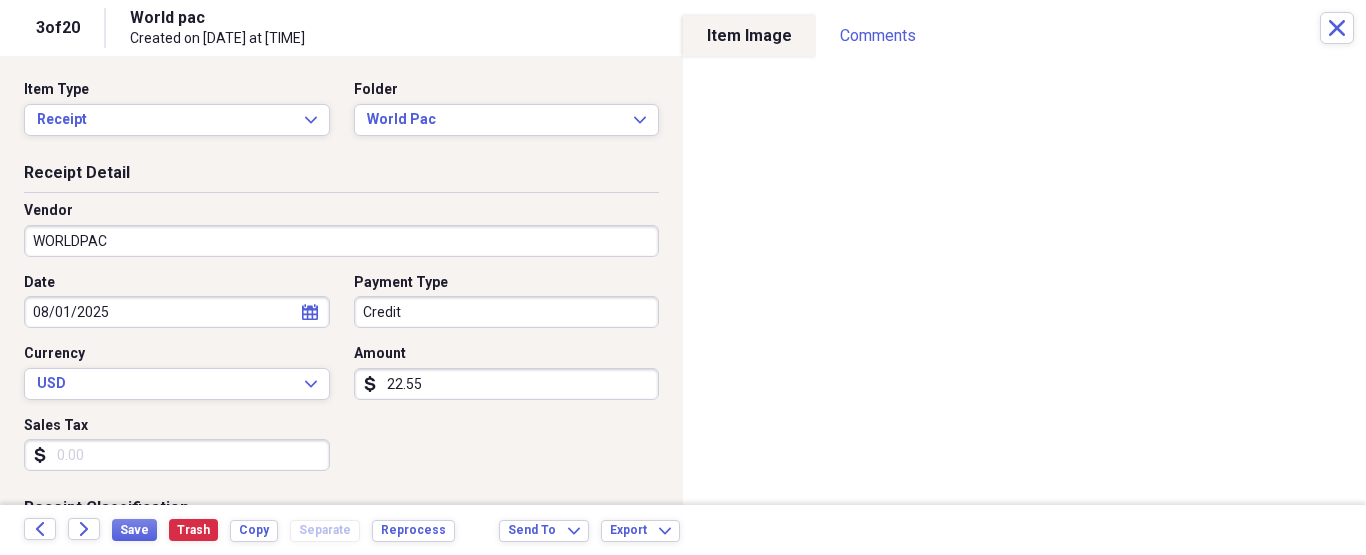 type on "Fuel/Auto" 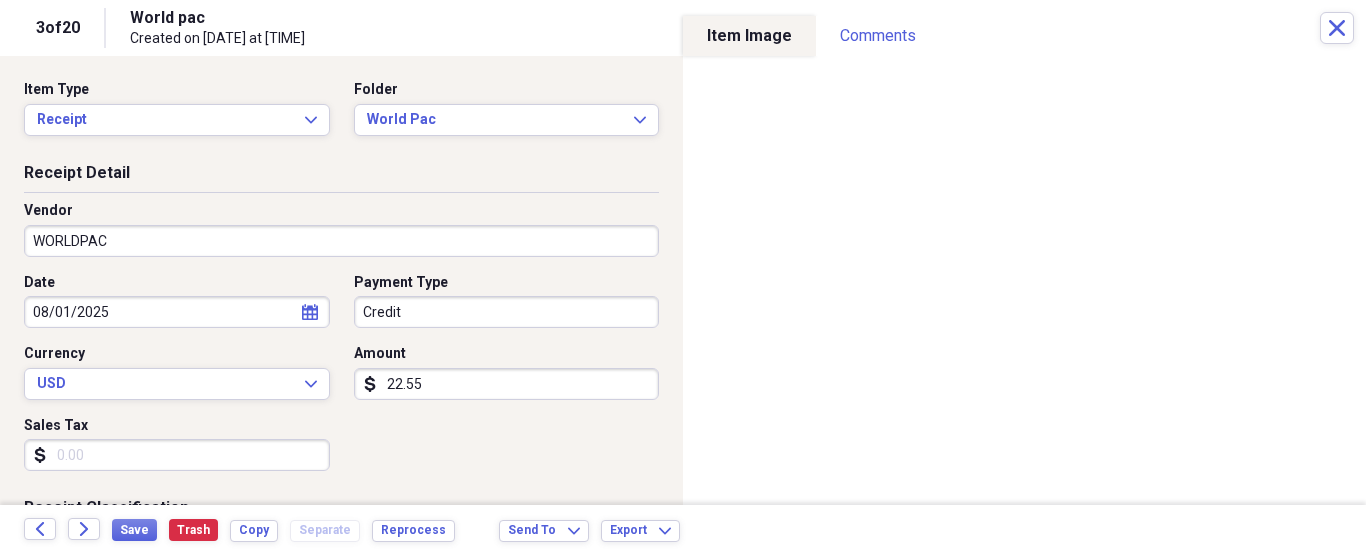 click on "Organize My Files 18 Collapse Unfiled Needs Review 18 Unfiled All Files Unfiled Unfiled Unfiled Saved Reports Collapse My Cabinet [FIRST]'s Cabinet Add Folder Folder ATA Autoparts Add Folder Folder BAUM TOOLS Add Folder Collapse Open Folder HARRIS Add Folder Folder 1 800 Radiator Add Folder Folder A to Z Lube Add Folder Folder Abramson Tire Add Folder Folder Acres Add Folder Folder Advance Auto Parts Add Folder Folder AGA Tools Add Folder Folder Air Gas Add Folder Folder All Star Auto Lights Add Folder Folder Allen Tire Add Folder Folder Als Auto Add Folder Folder Angel body shop Add Folder Folder Aramark Add Folder Folder Aston Martin Add Folder Folder Audi Devon Add Folder Folder Autoshop Express Add Folder Folder AutoZone Add Folder Folder Barbera Autoland Add Folder Folder BAVARIAN Add Folder Folder BBA Remanufacturing Add Folder Folder Best Buy Add Folder Folder Biello Auto Parts Add Folder Folder Blatt Tire Add Folder Folder Bonehead Performance Add Folder Folder Bucks County Used Auto Parts Add Folder" at bounding box center (683, 277) 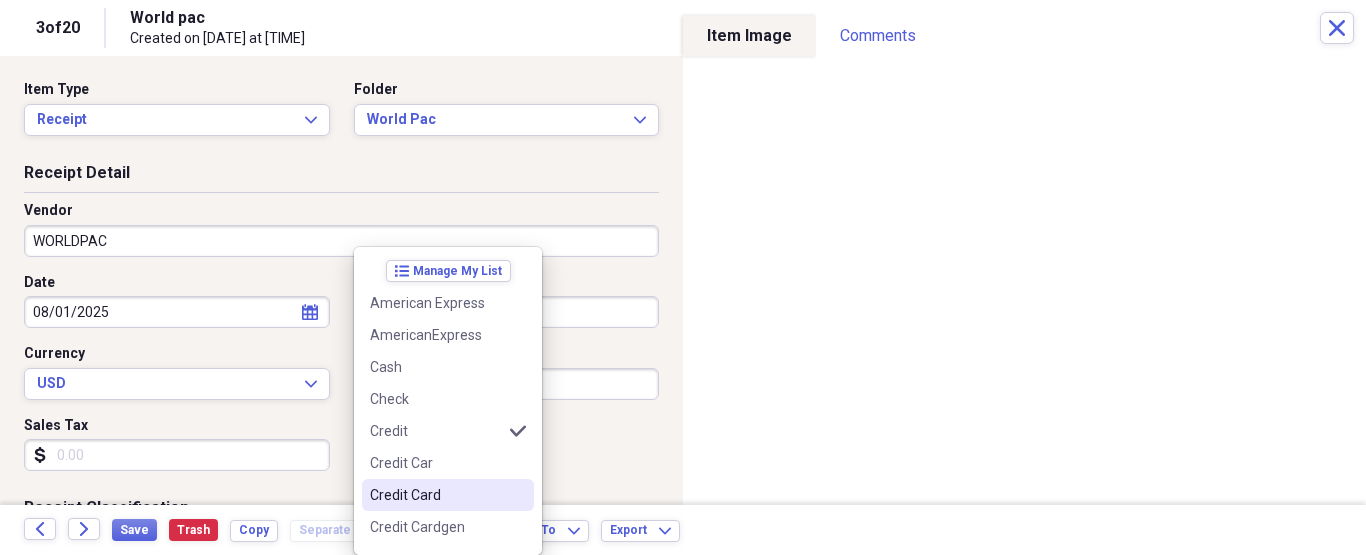click on "Credit Card" at bounding box center [436, 495] 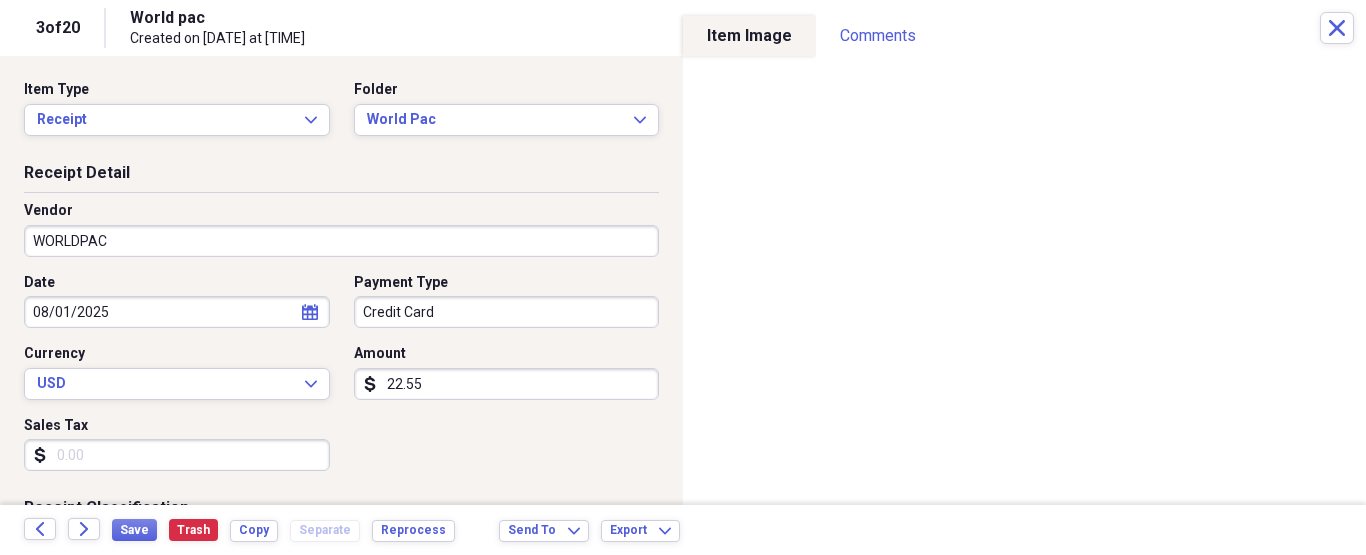 click on "22.55" at bounding box center [507, 384] 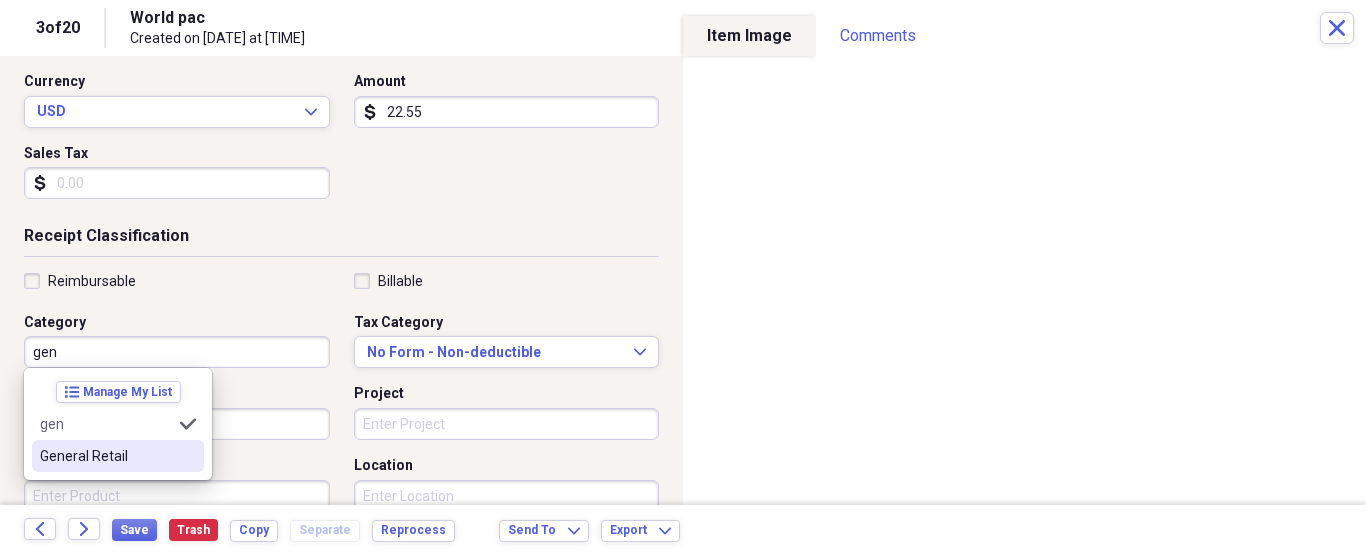 click on "General Retail" at bounding box center [106, 456] 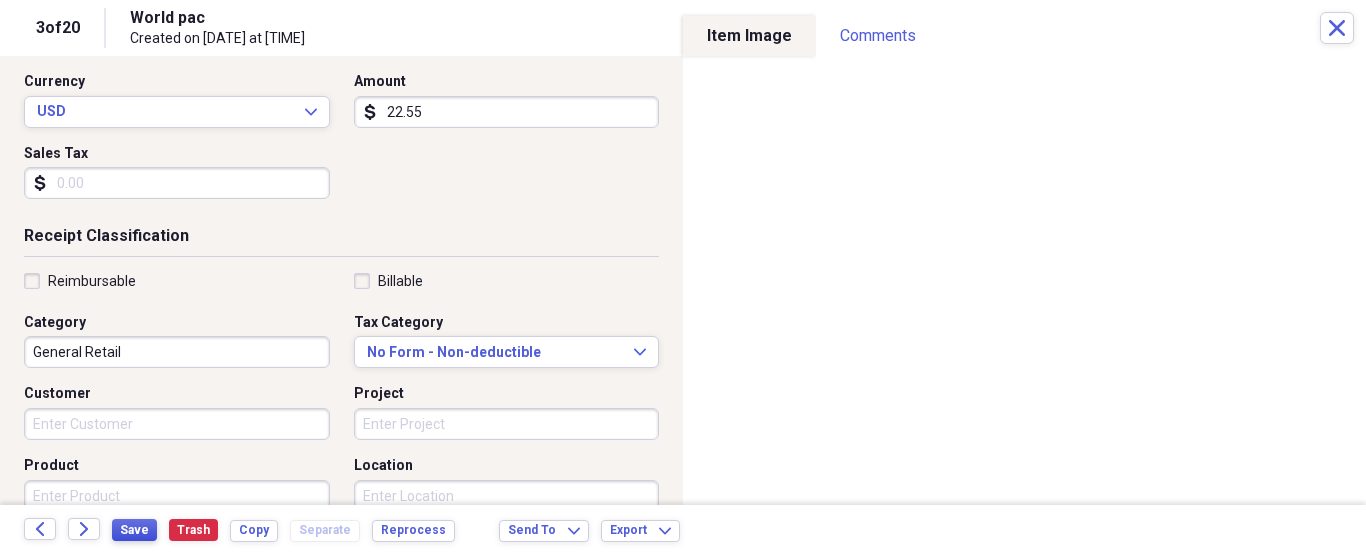 click on "Save" at bounding box center [134, 530] 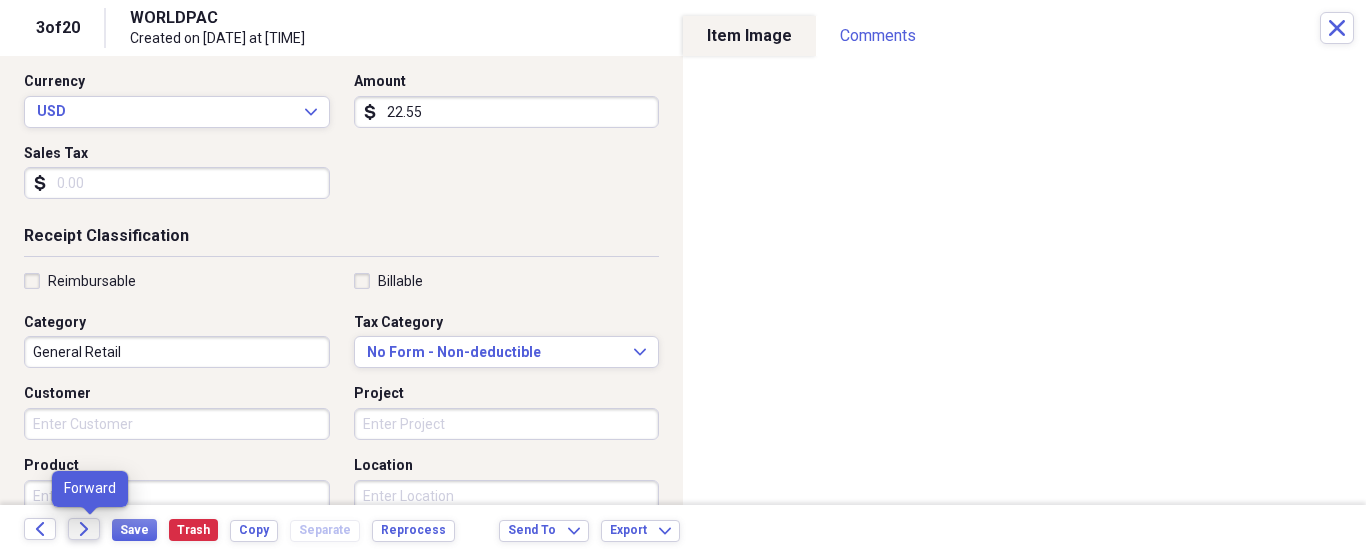 click on "Forward" 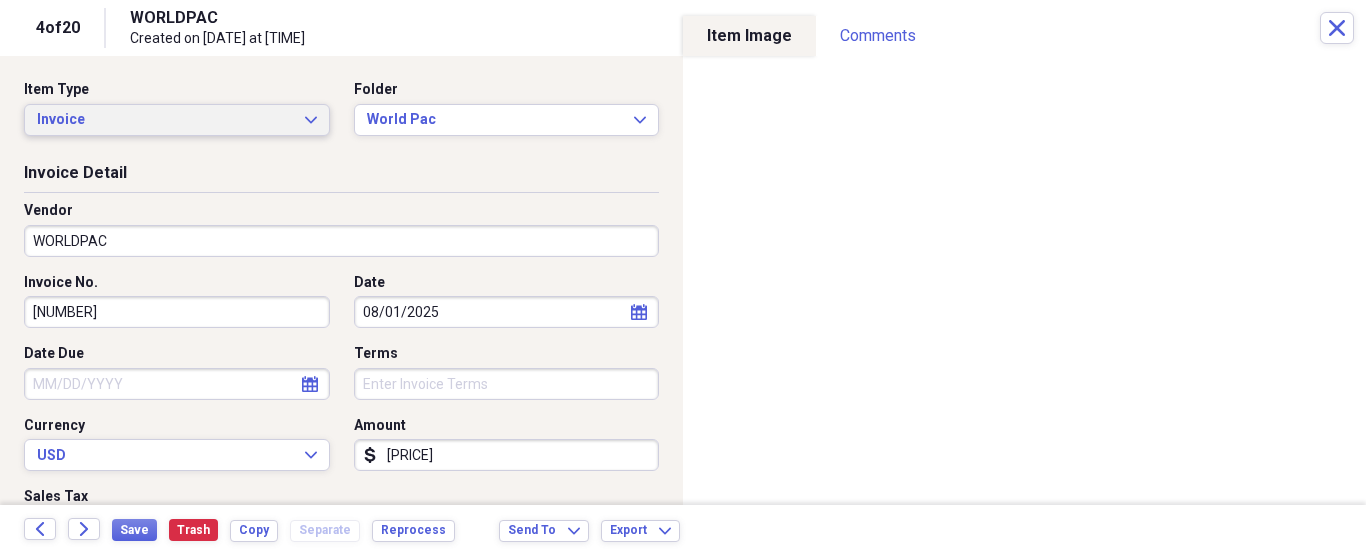 click on "Invoice" at bounding box center (165, 120) 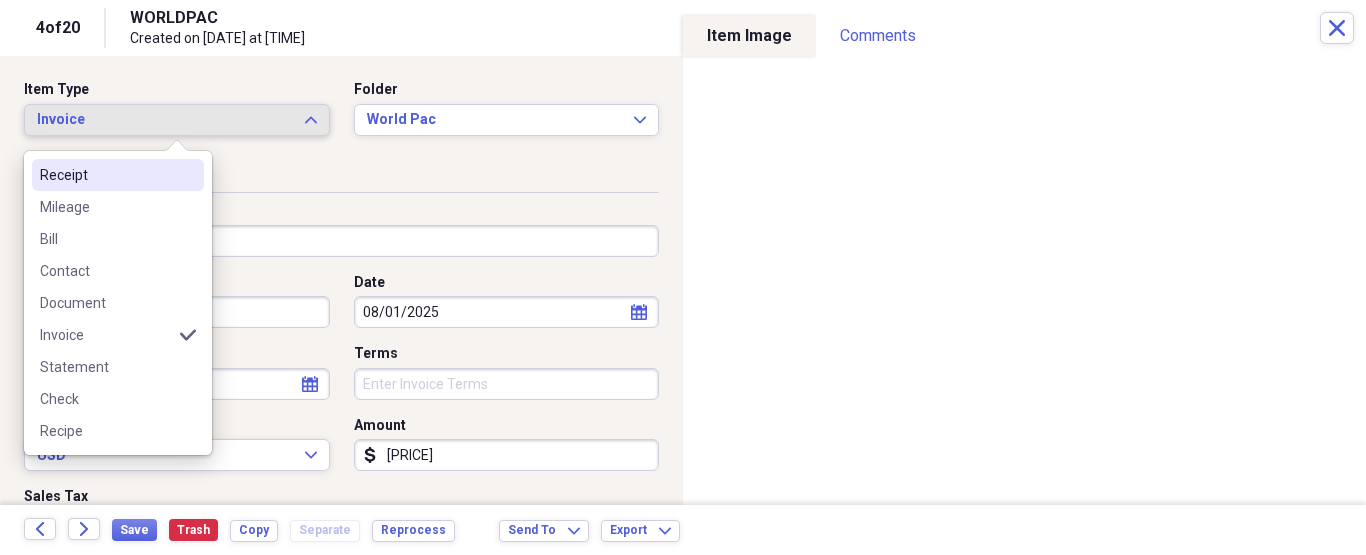 click on "Receipt" at bounding box center (106, 175) 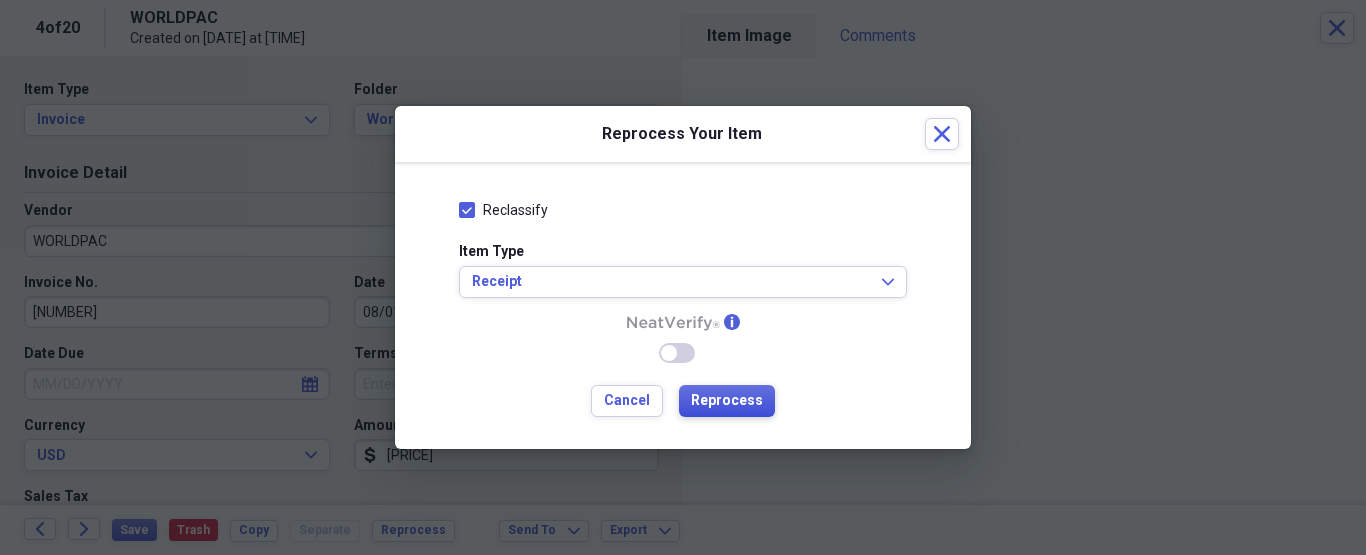 click on "Reprocess" at bounding box center (727, 401) 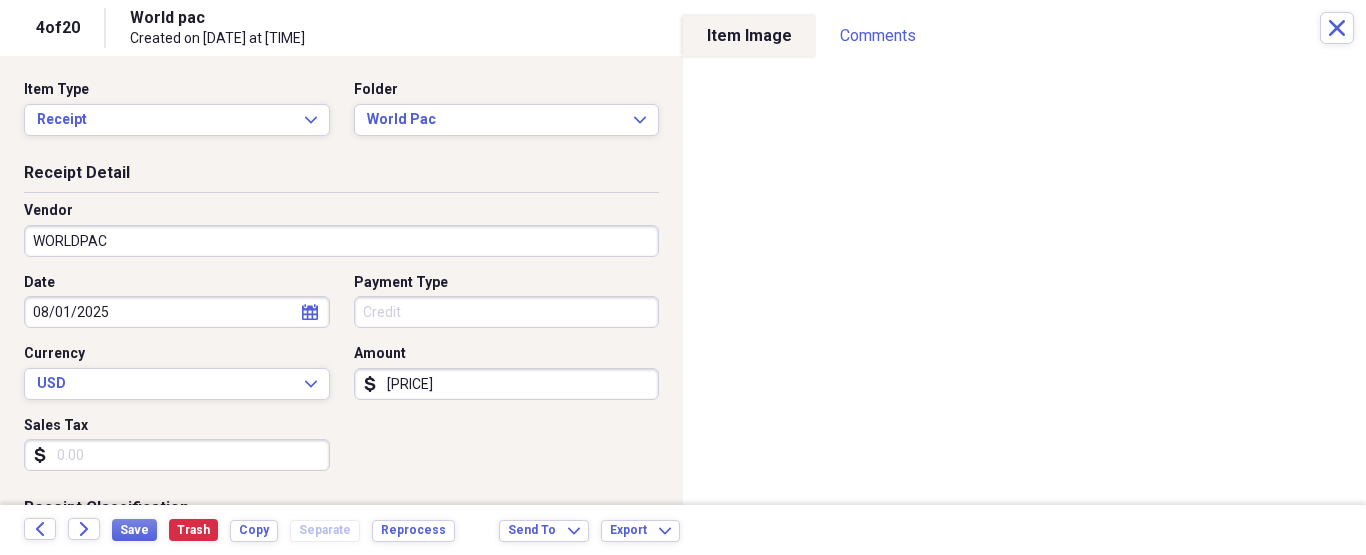 type on "World pac" 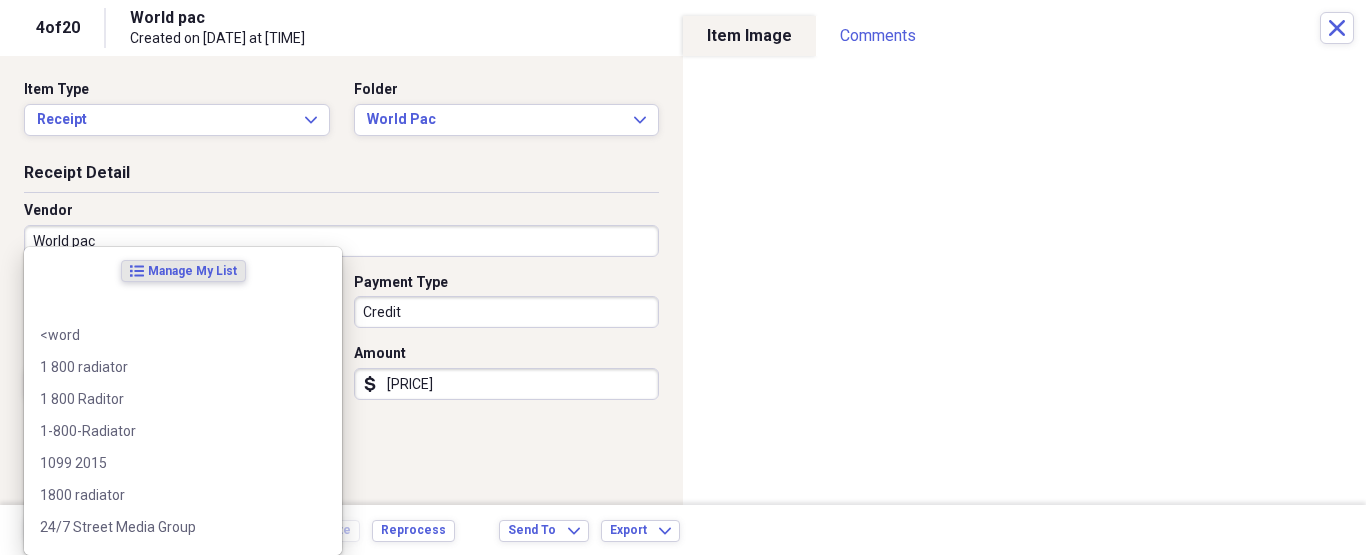 click on "World pac" at bounding box center (341, 241) 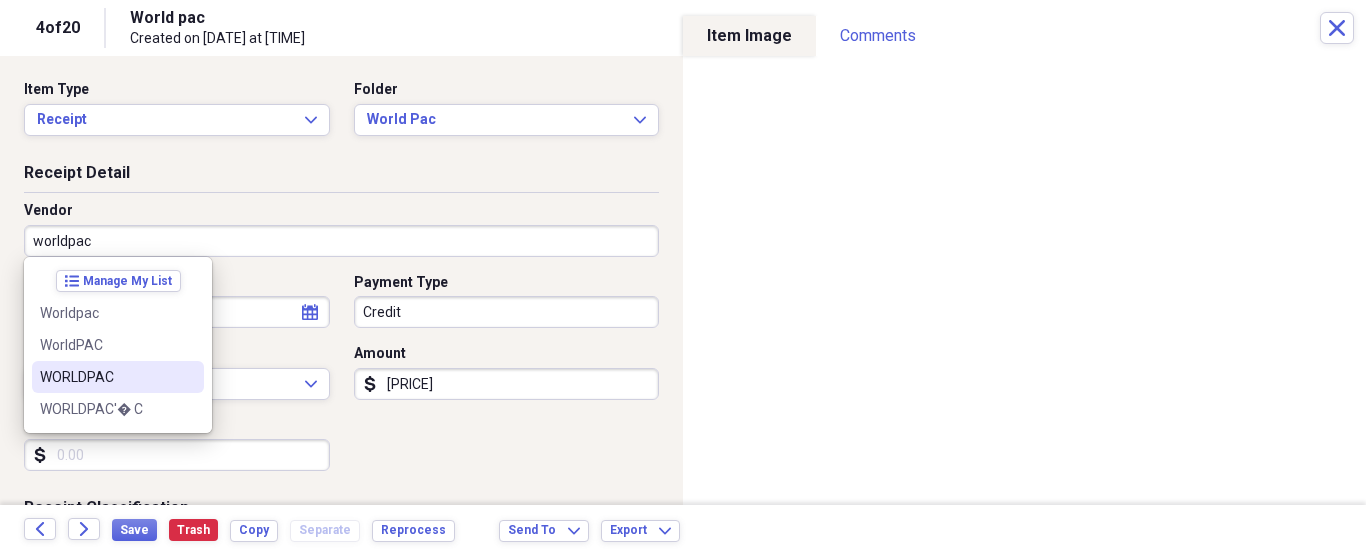 click on "WORLDPAC" at bounding box center [106, 377] 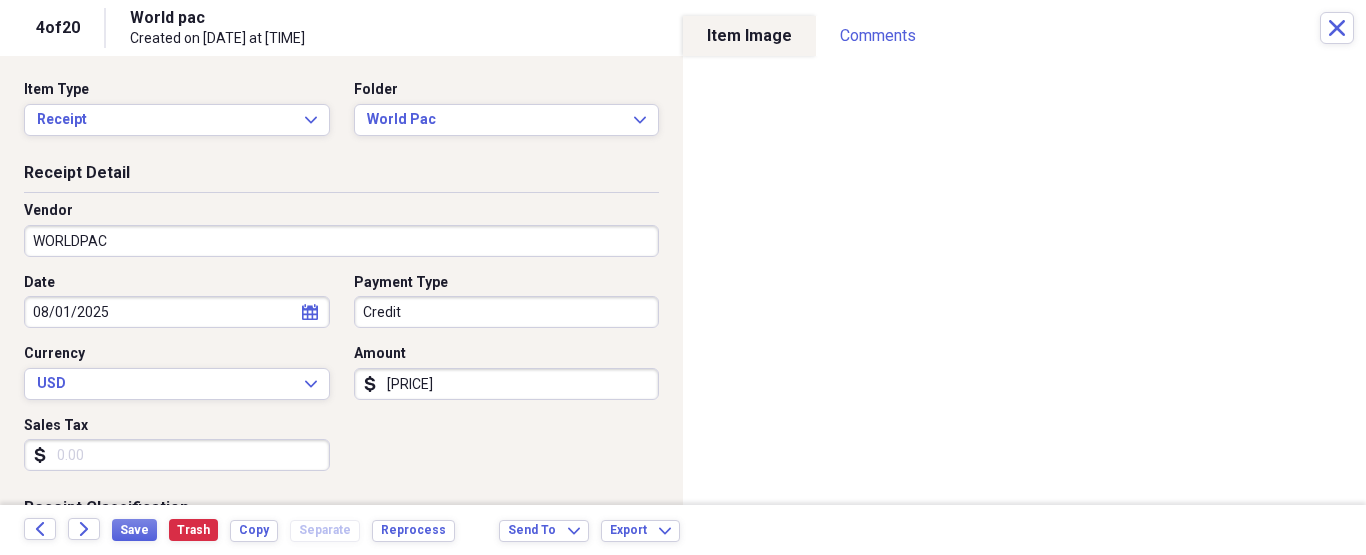 type on "Fuel/Auto" 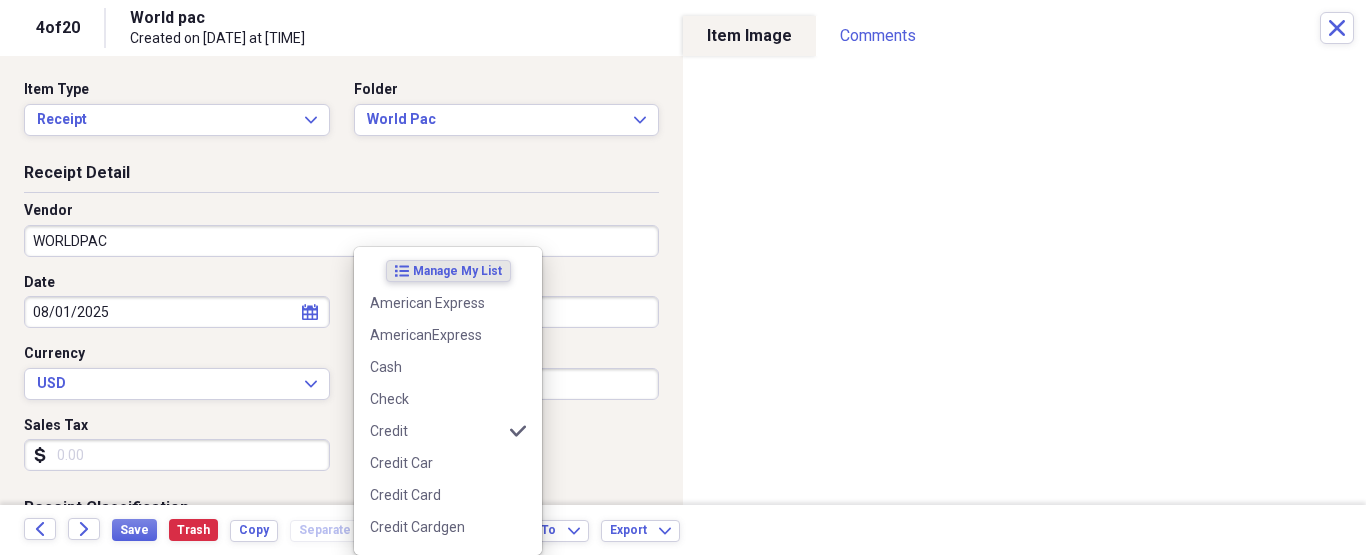 click on "Organize My Files 17 Collapse Unfiled Needs Review 17 Unfiled All Files Unfiled Unfiled Unfiled Saved Reports Collapse My Cabinet [FIRST]'s Cabinet Add Folder Folder ATA Autoparts Add Folder Folder BAUM TOOLS Add Folder Collapse Open Folder HARRIS Add Folder Folder 1 800 Radiator Add Folder Folder A to Z Lube Add Folder Folder Abramson Tire Add Folder Folder Acres Add Folder Folder Advance Auto Parts Add Folder Folder AGA Tools Add Folder Folder Air Gas Add Folder Folder All Star Auto Lights Add Folder Folder Allen Tire Add Folder Folder Als Auto Add Folder Folder Angel body shop Add Folder Folder Aramark Add Folder Folder Aston Martin Add Folder Folder Audi Devon Add Folder Folder Autoshop Express Add Folder Folder AutoZone Add Folder Folder Barbera Autoland Add Folder Folder BAVARIAN Add Folder Folder BBA Remanufacturing Add Folder Folder Best Buy Add Folder Folder Biello Auto Parts Add Folder Folder Blatt Tire Add Folder Folder Bonehead Performance Add Folder Folder Bucks County Used Auto Parts Add Folder" at bounding box center (683, 277) 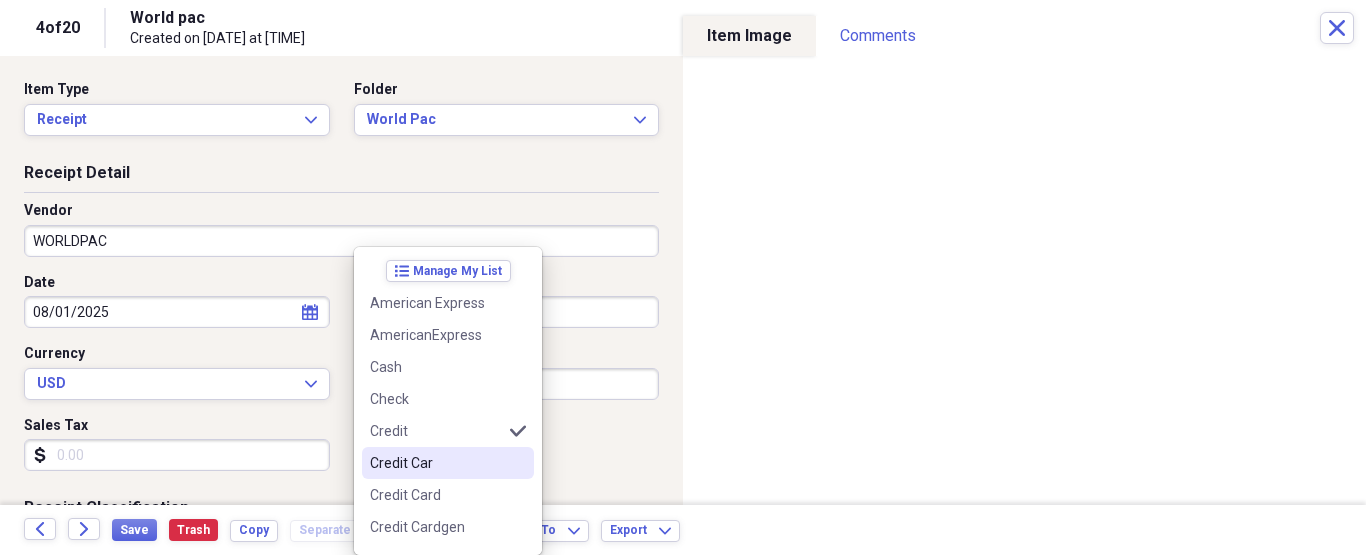 click on "Credit Card" at bounding box center [448, 495] 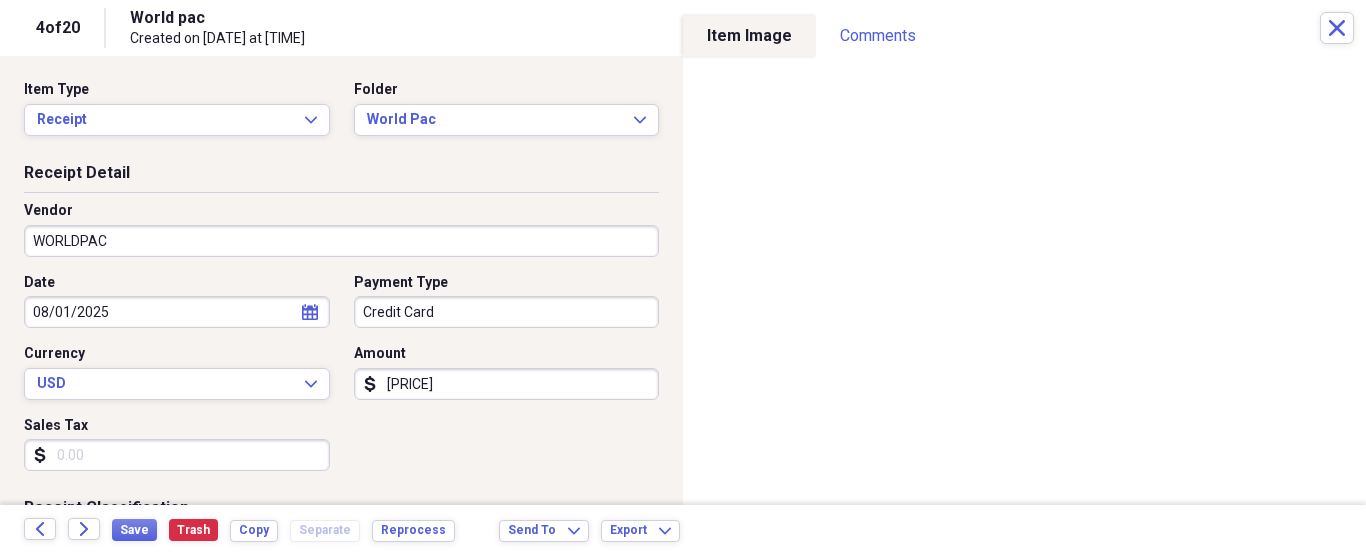 click on "[PRICE]" at bounding box center (507, 384) 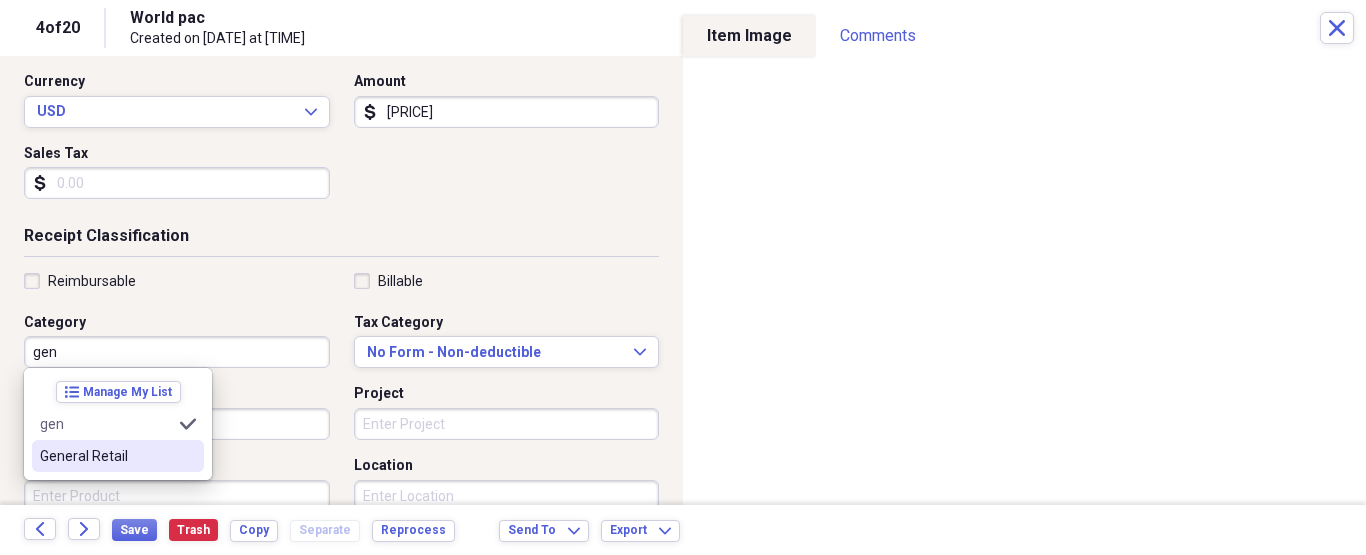 click on "General Retail" at bounding box center (106, 456) 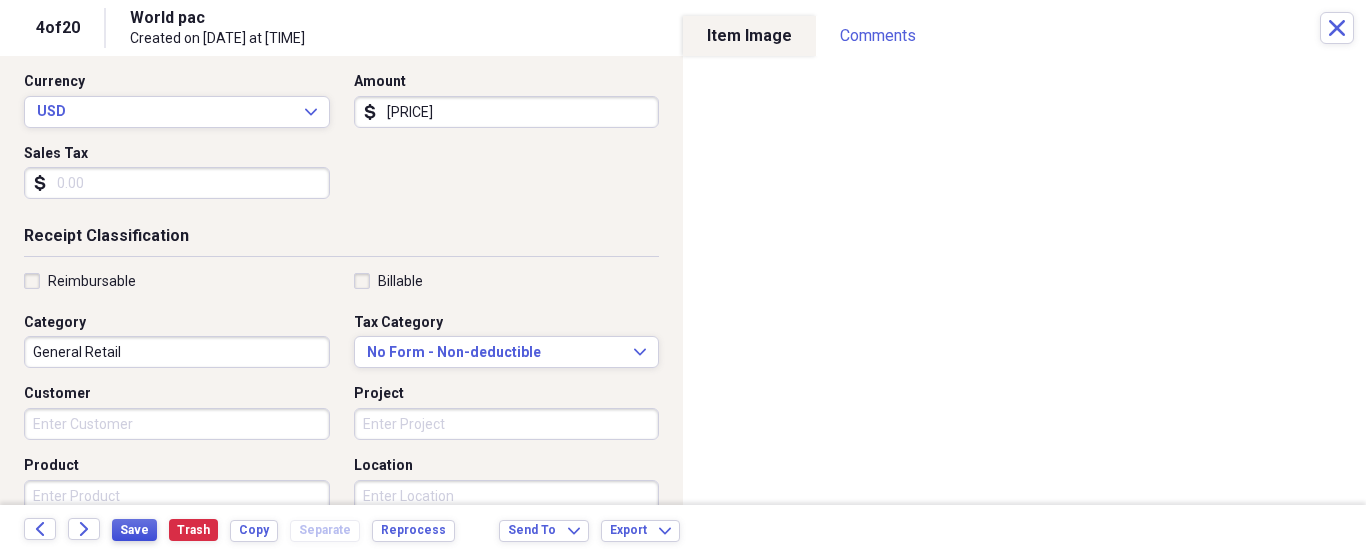 click on "Save" at bounding box center (134, 530) 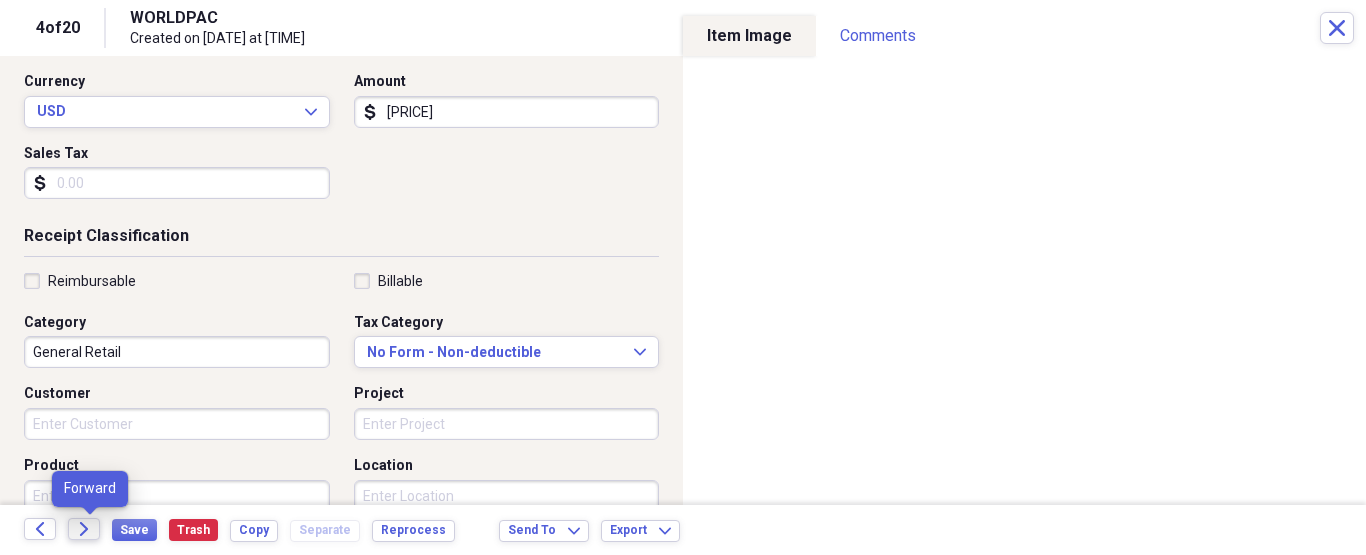 click on "Forward" 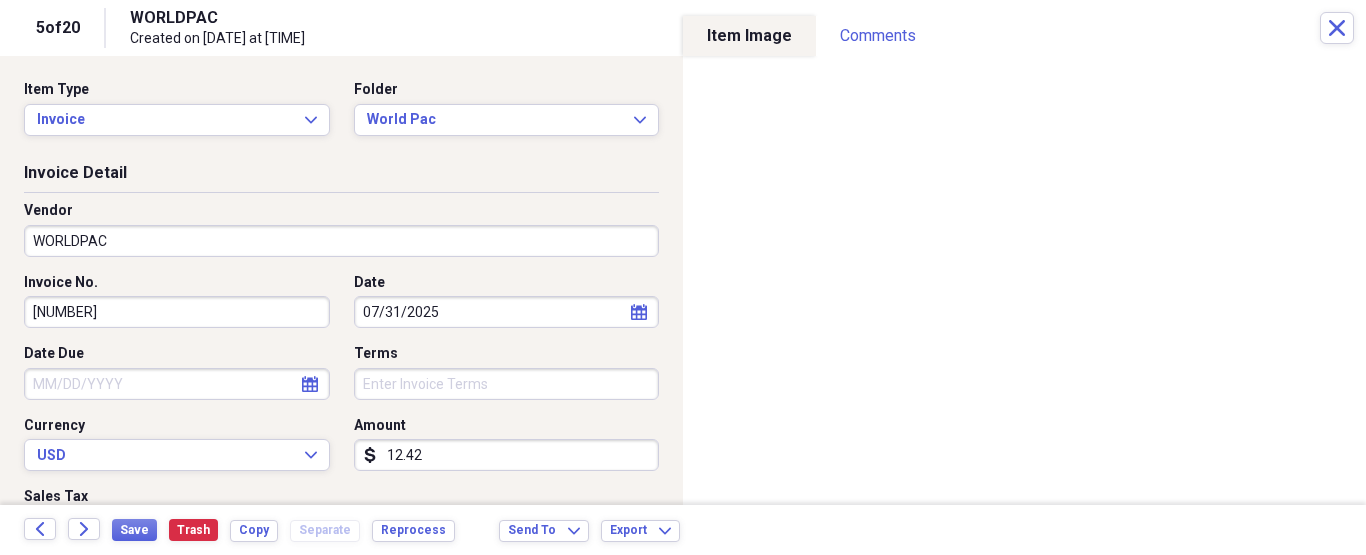 click on "Item Type" at bounding box center [177, 90] 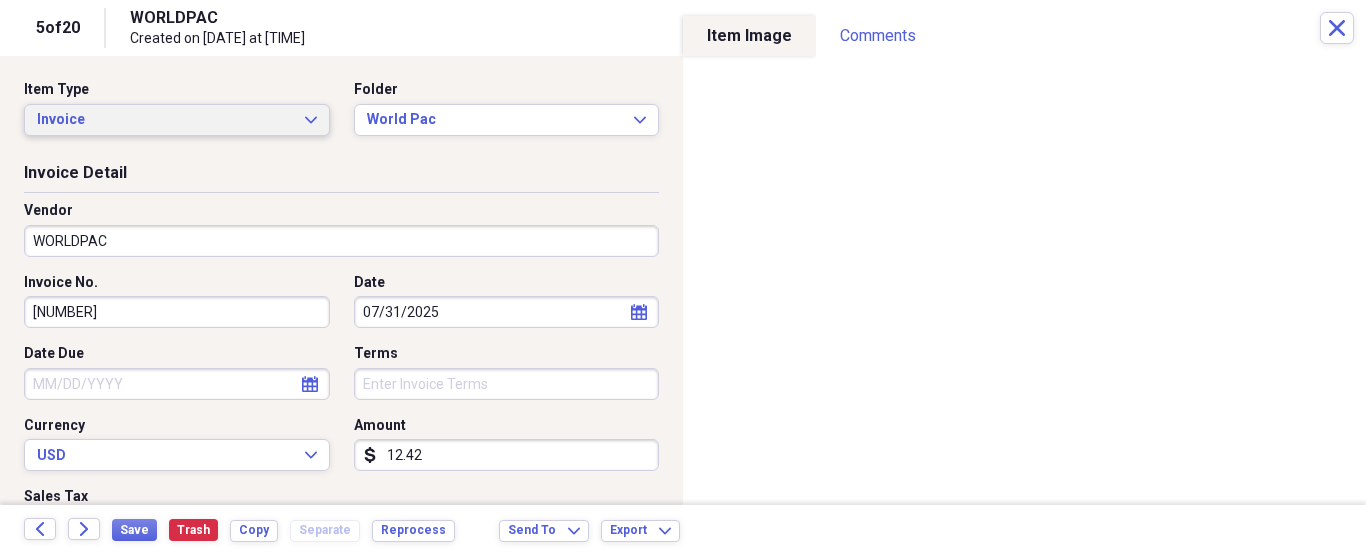 click on "Invoice Expand" at bounding box center (177, 120) 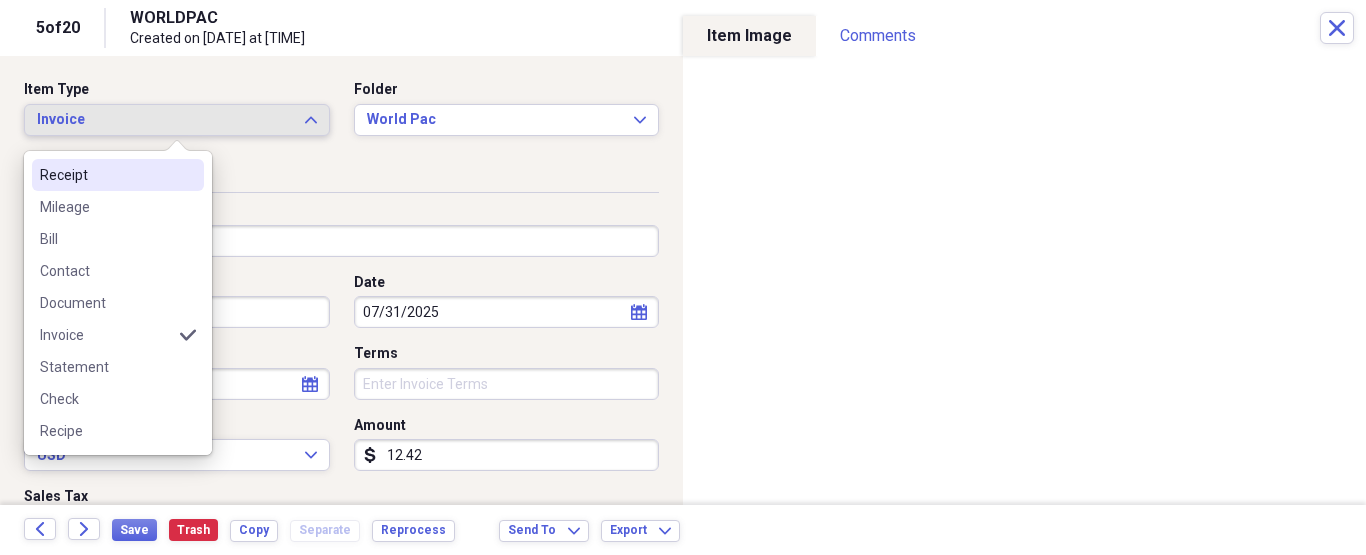 click on "Receipt" at bounding box center (118, 175) 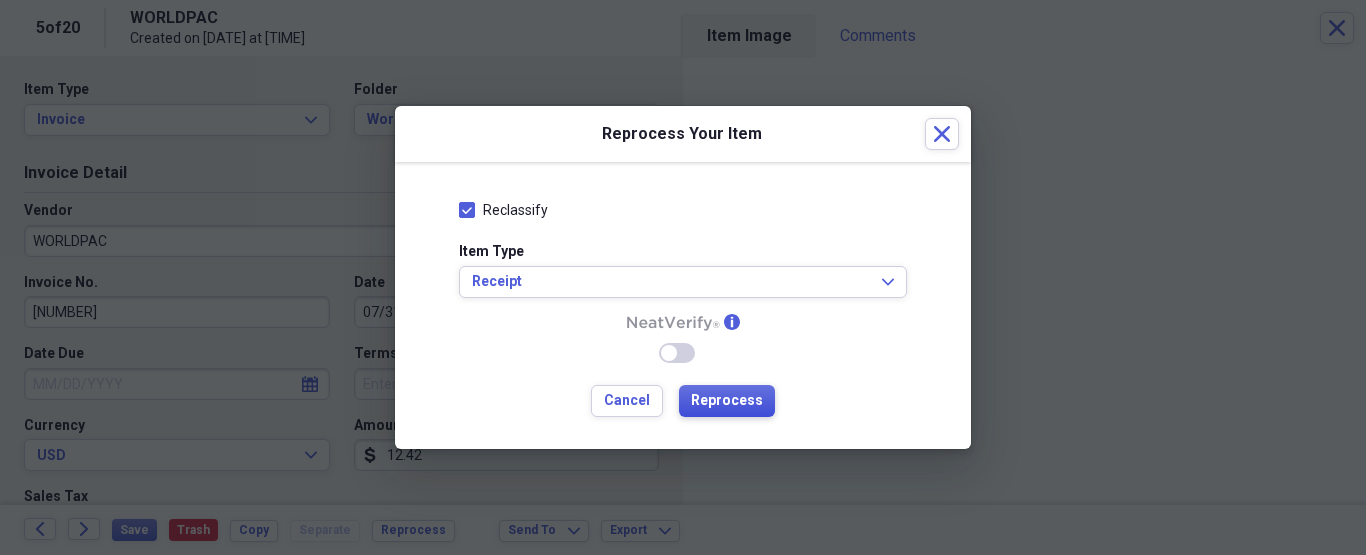 click on "Reprocess" at bounding box center [727, 401] 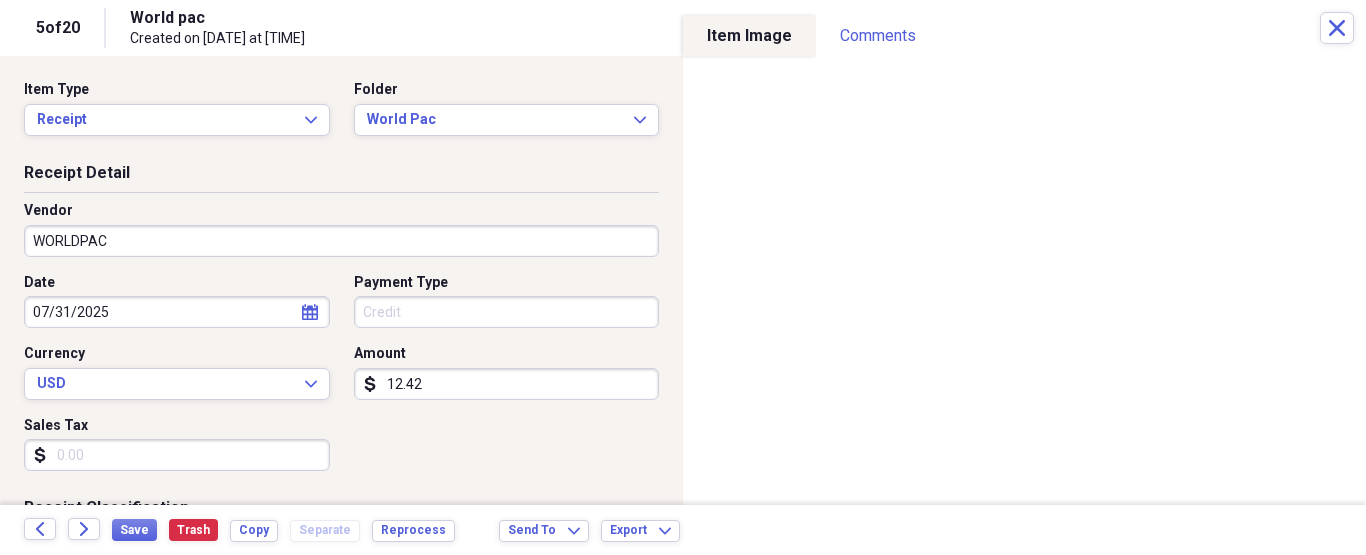 type on "World pac" 